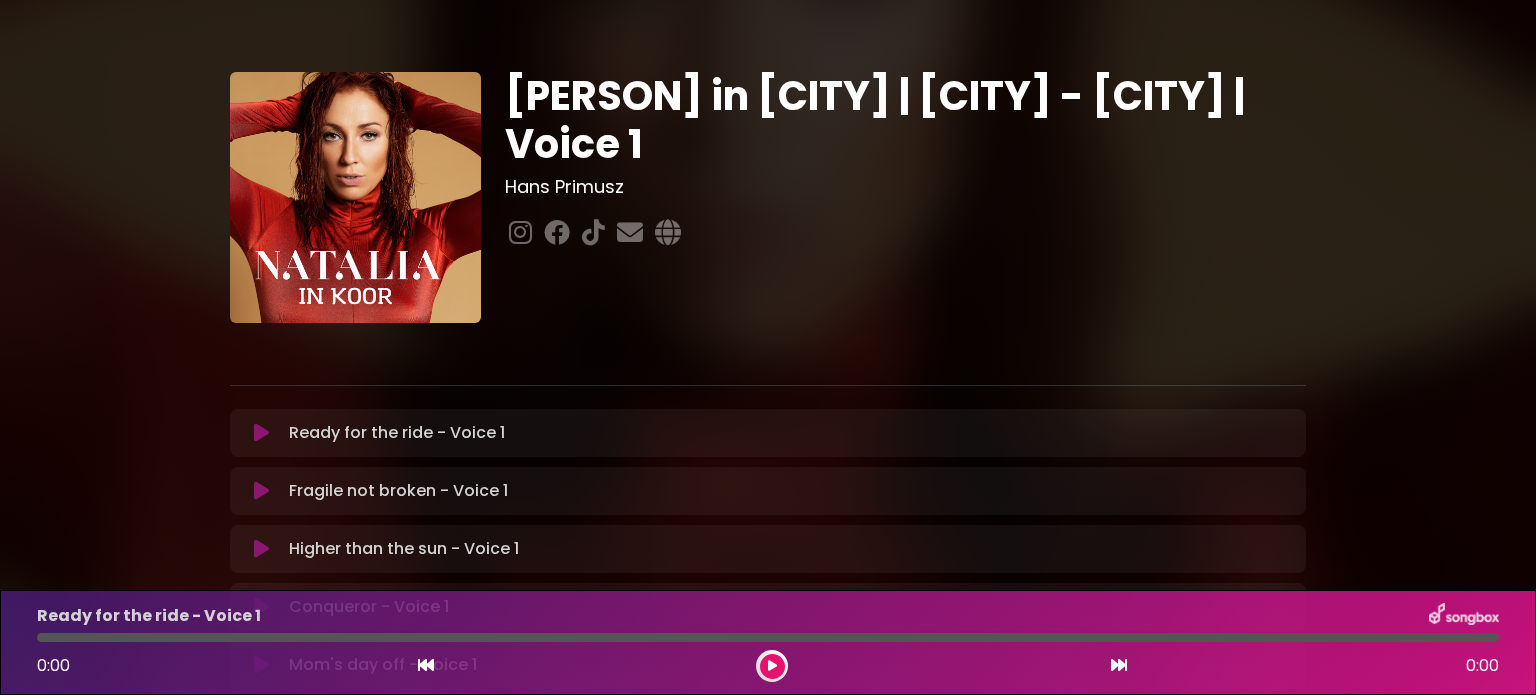 scroll, scrollTop: 0, scrollLeft: 0, axis: both 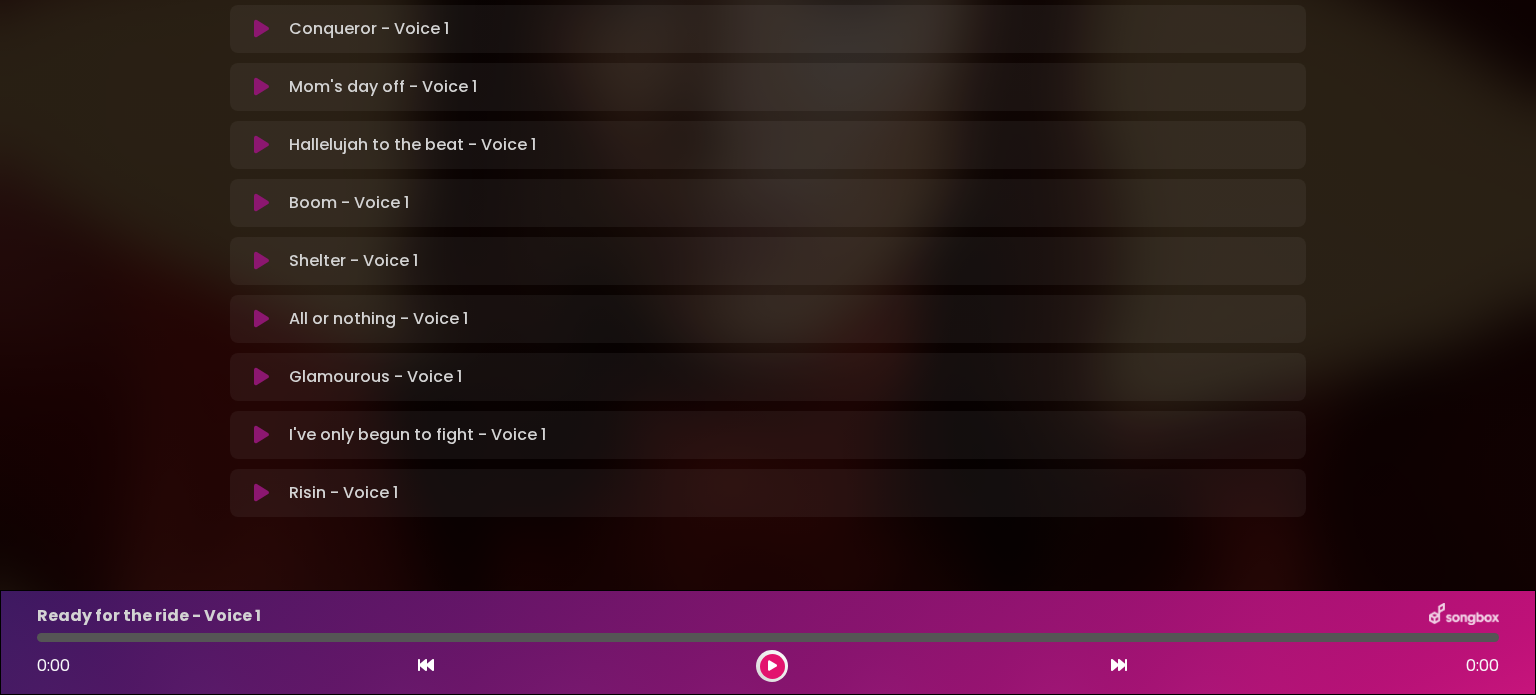 click at bounding box center [261, 377] 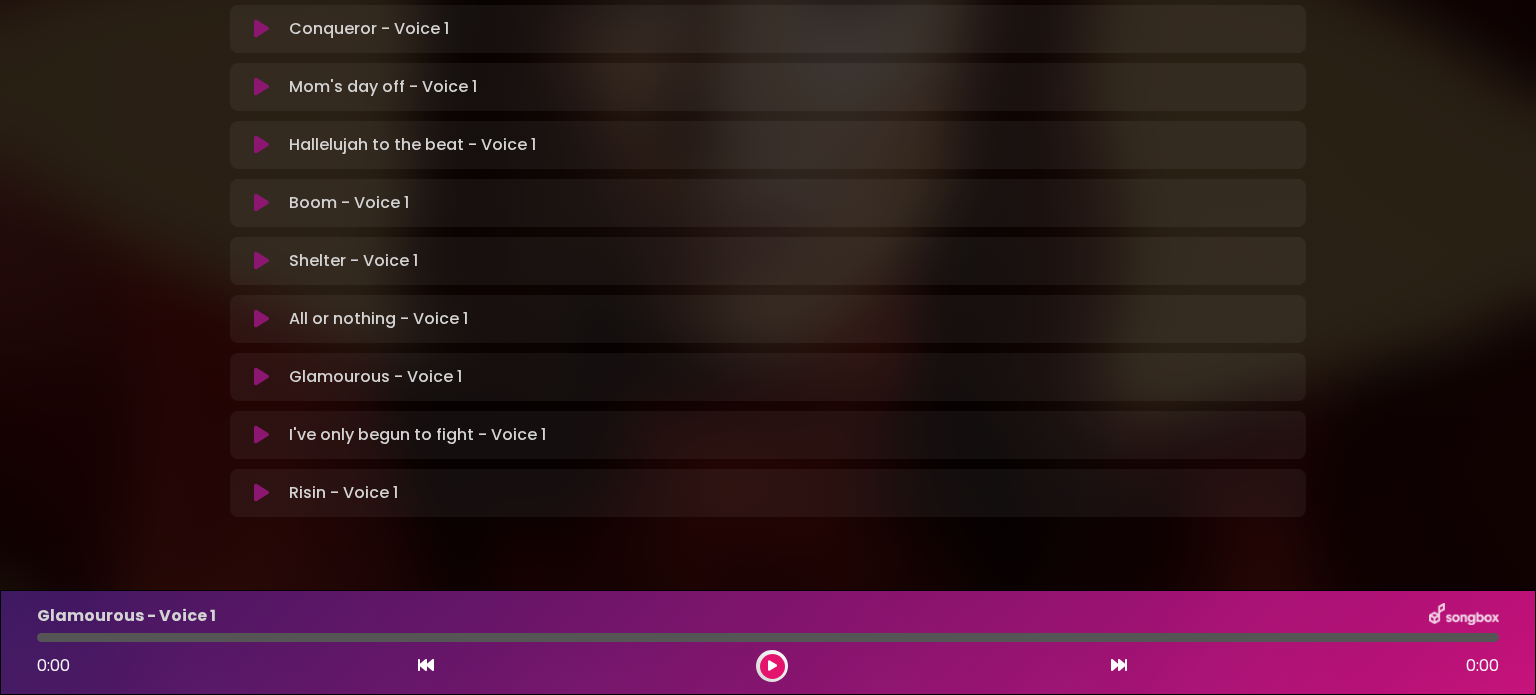 type 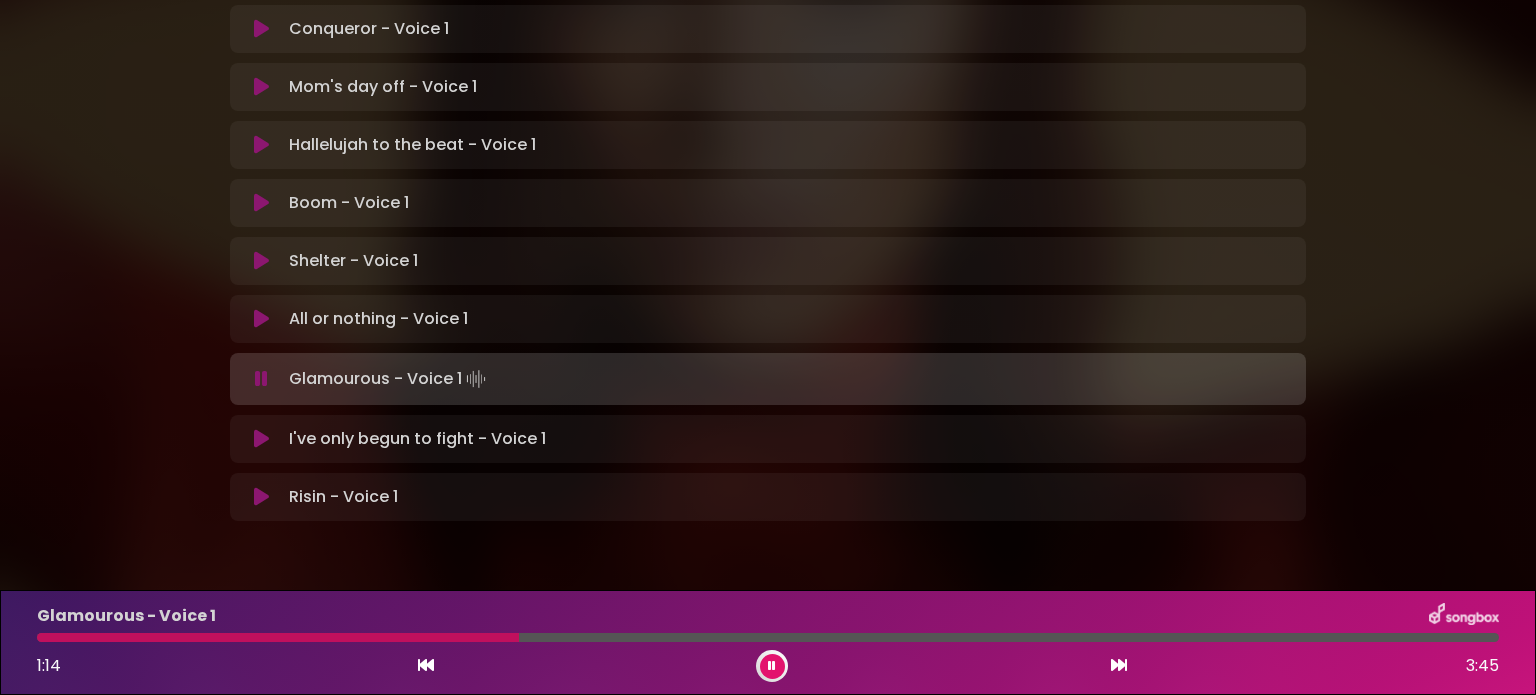 click at bounding box center [278, 637] 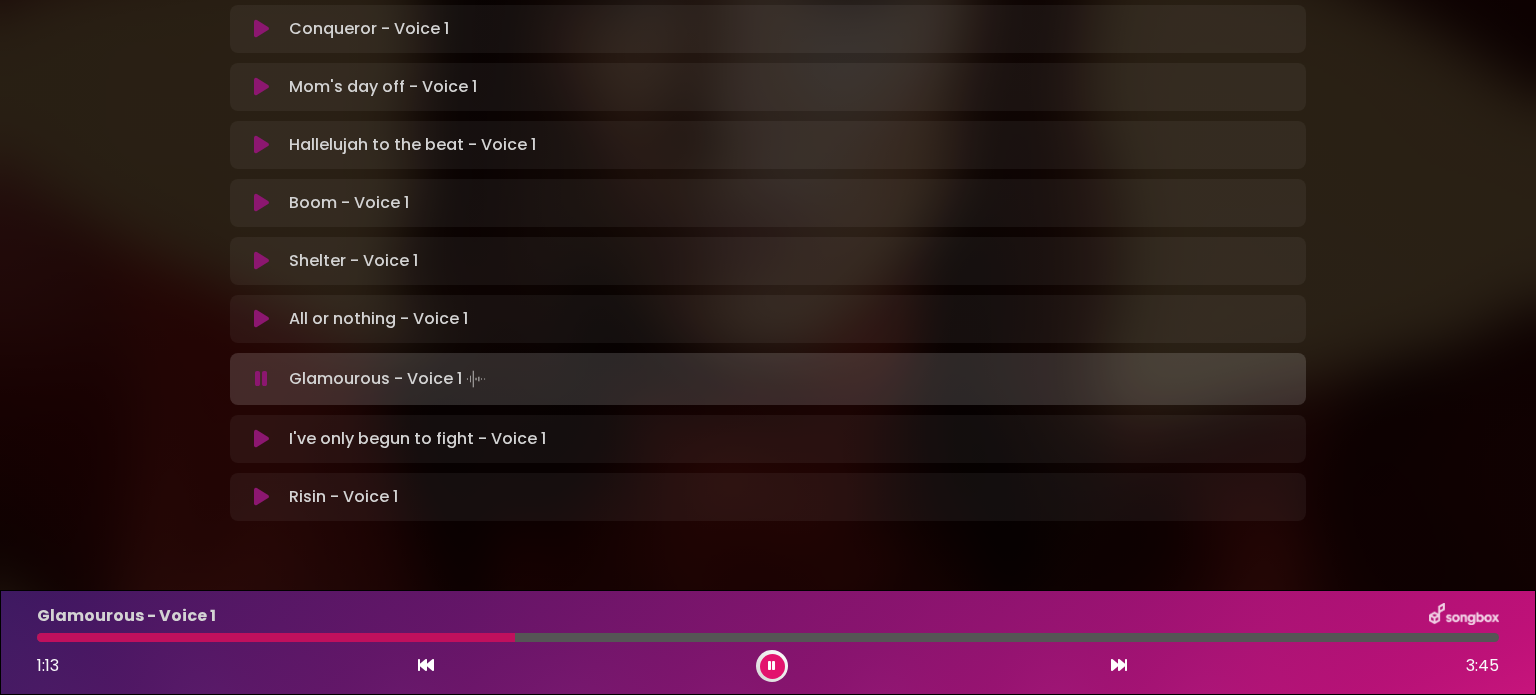 click at bounding box center [276, 637] 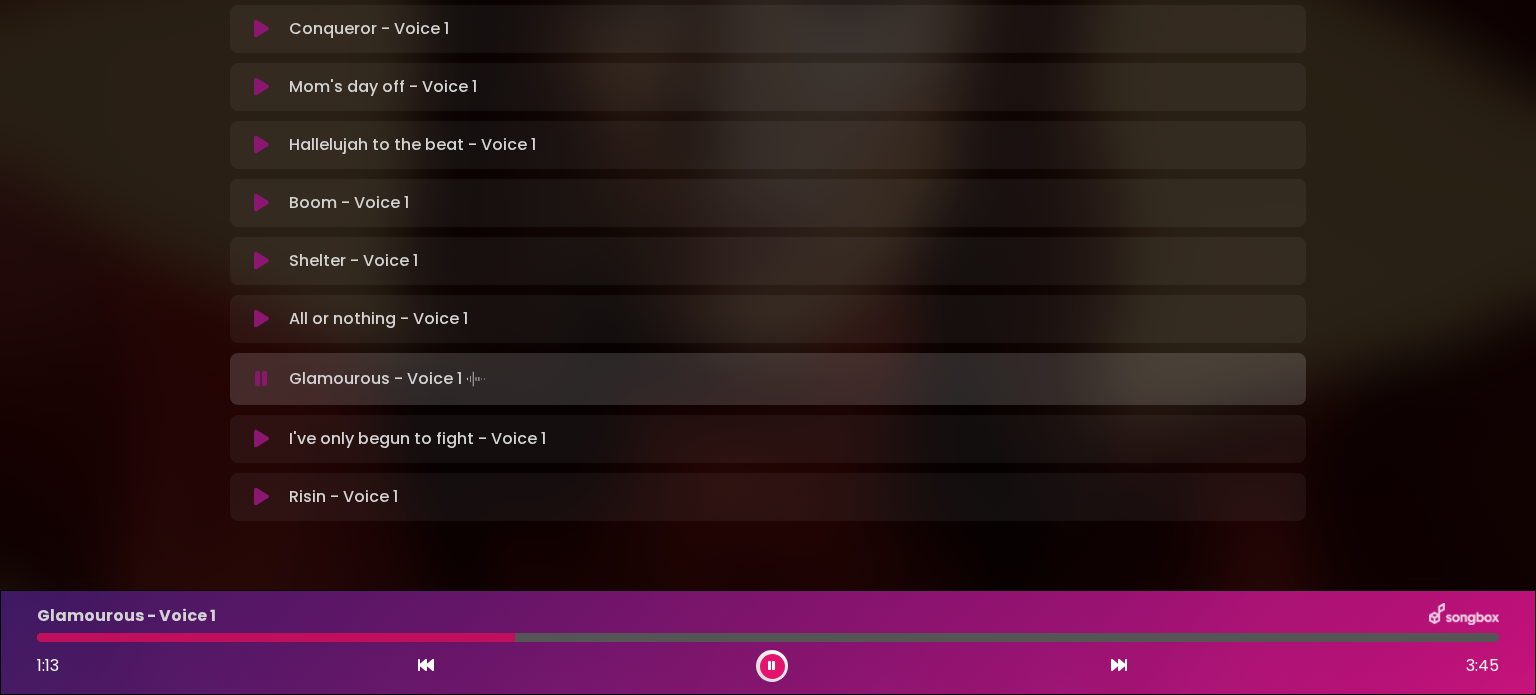click at bounding box center (772, 666) 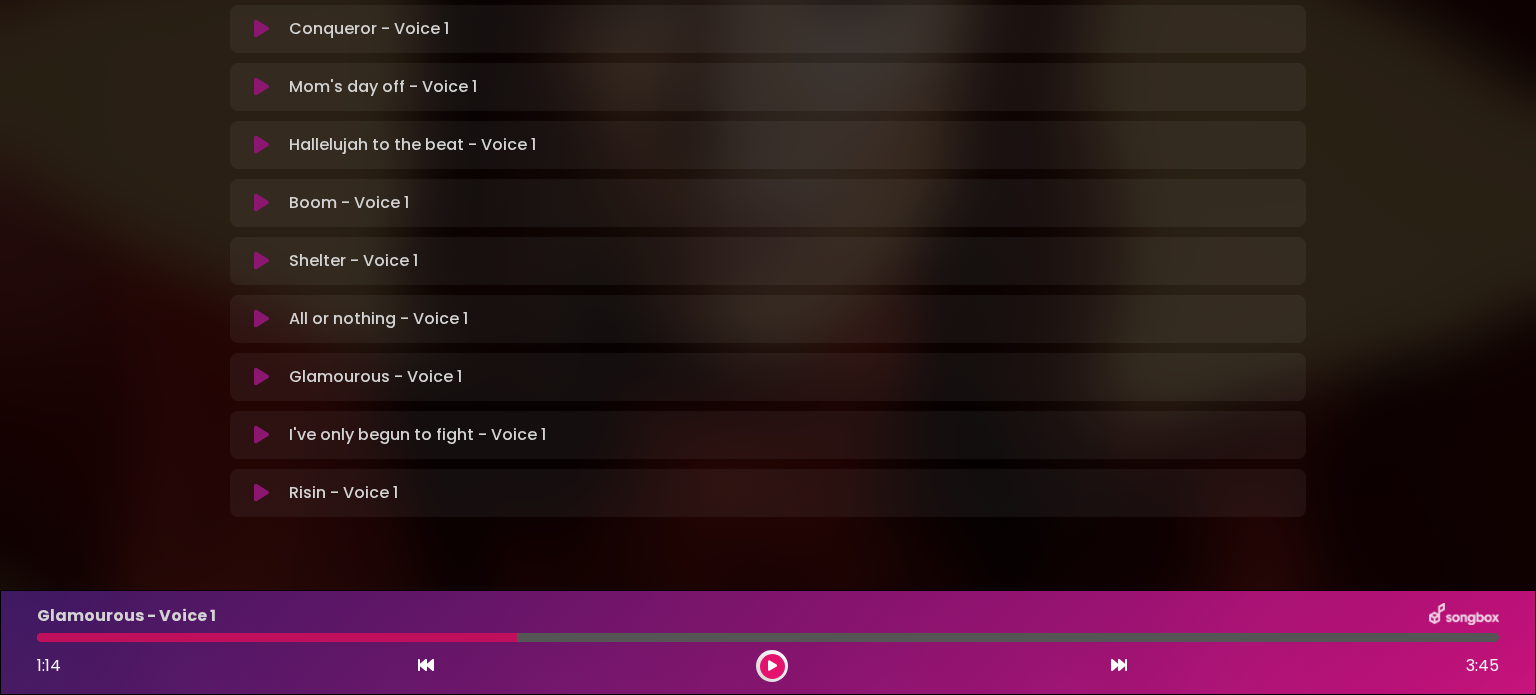 click at bounding box center (277, 637) 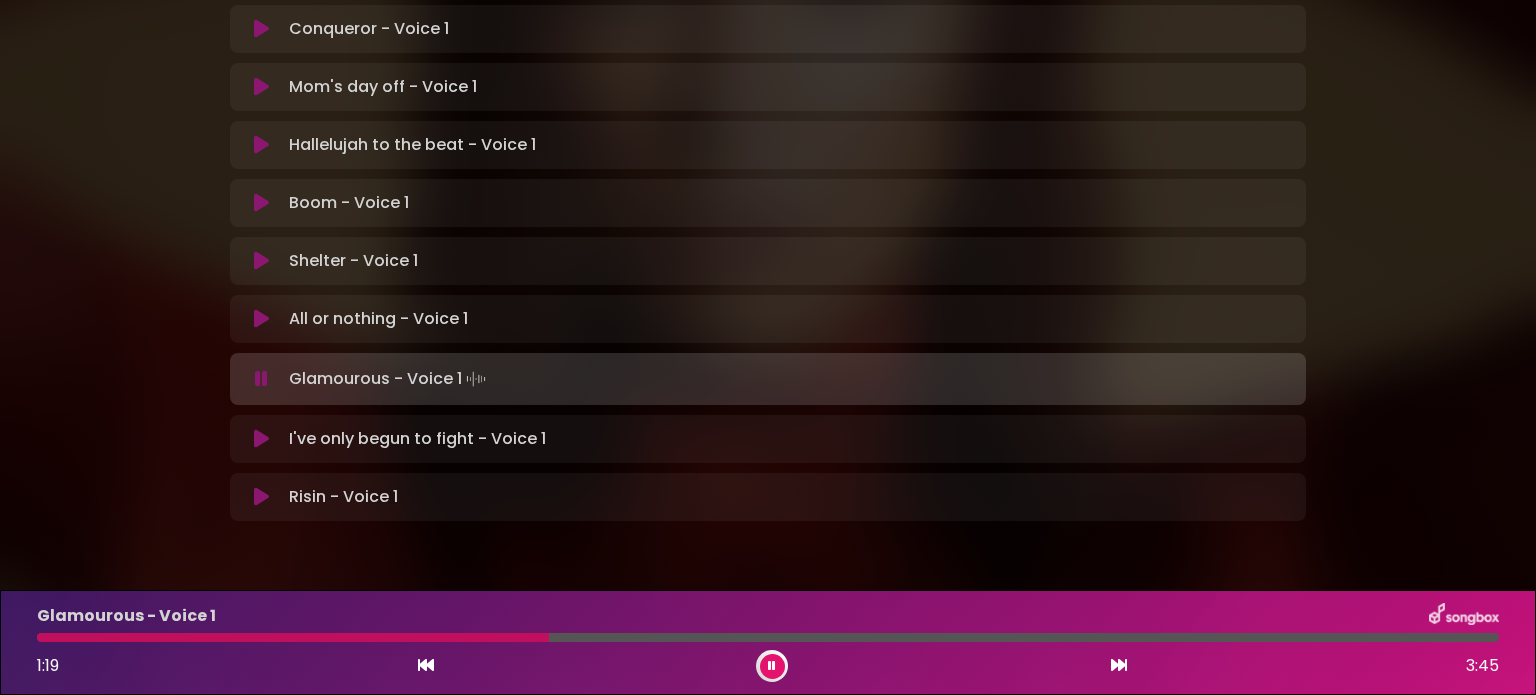 click at bounding box center (768, 637) 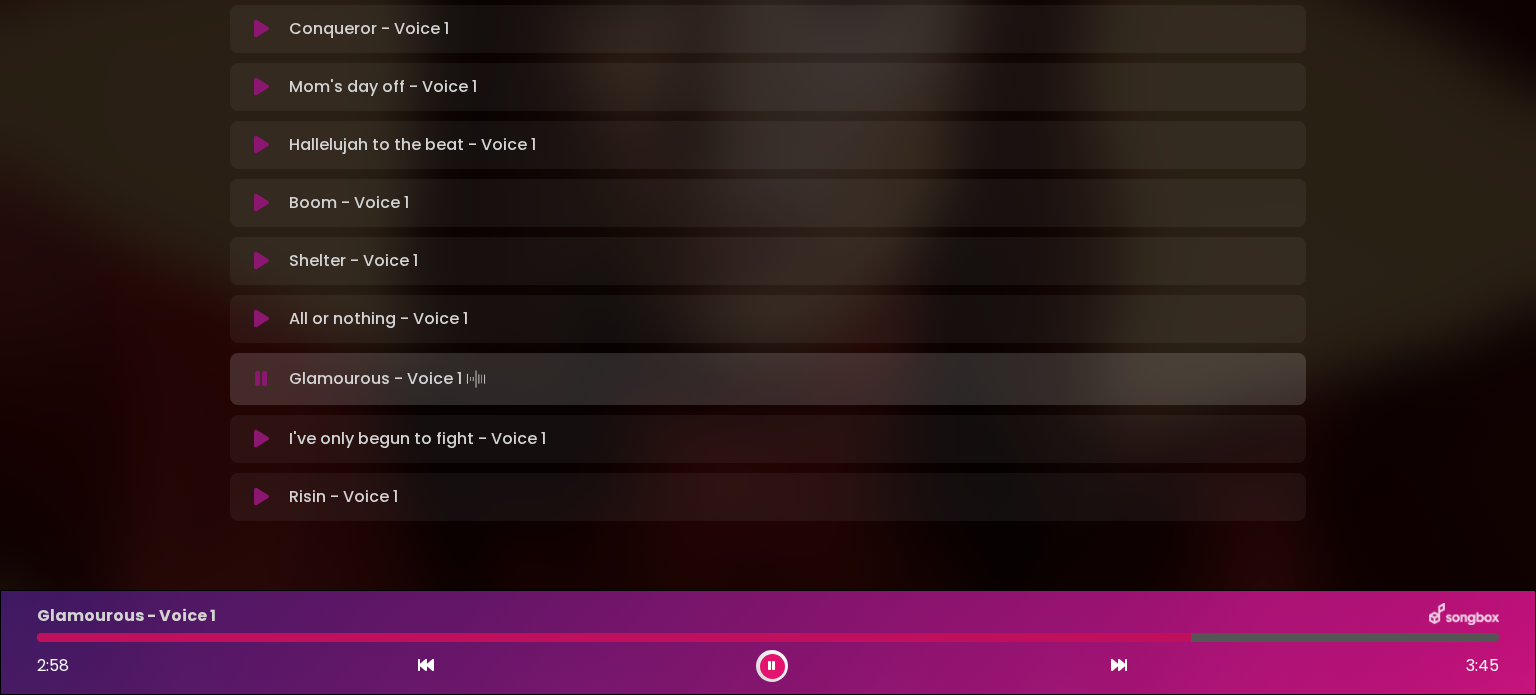 click at bounding box center (614, 637) 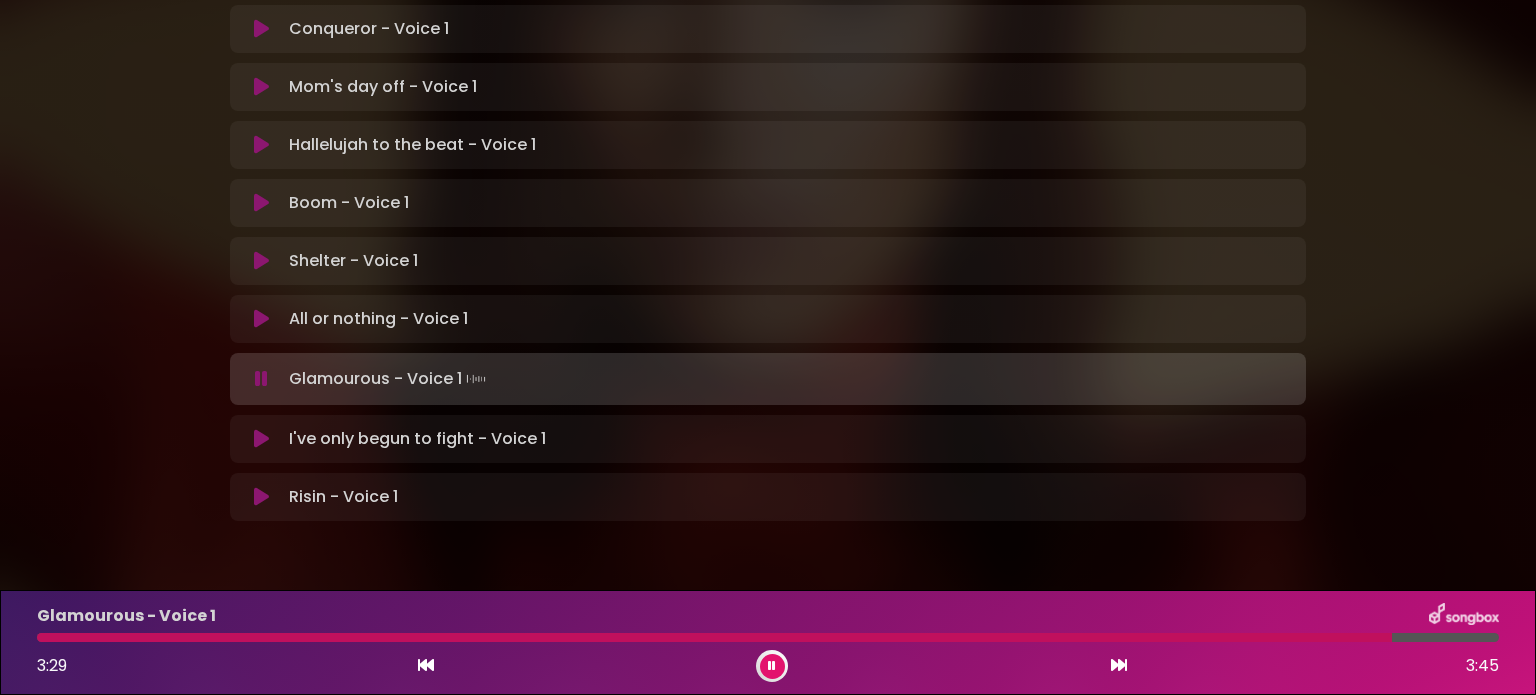 click at bounding box center (714, 637) 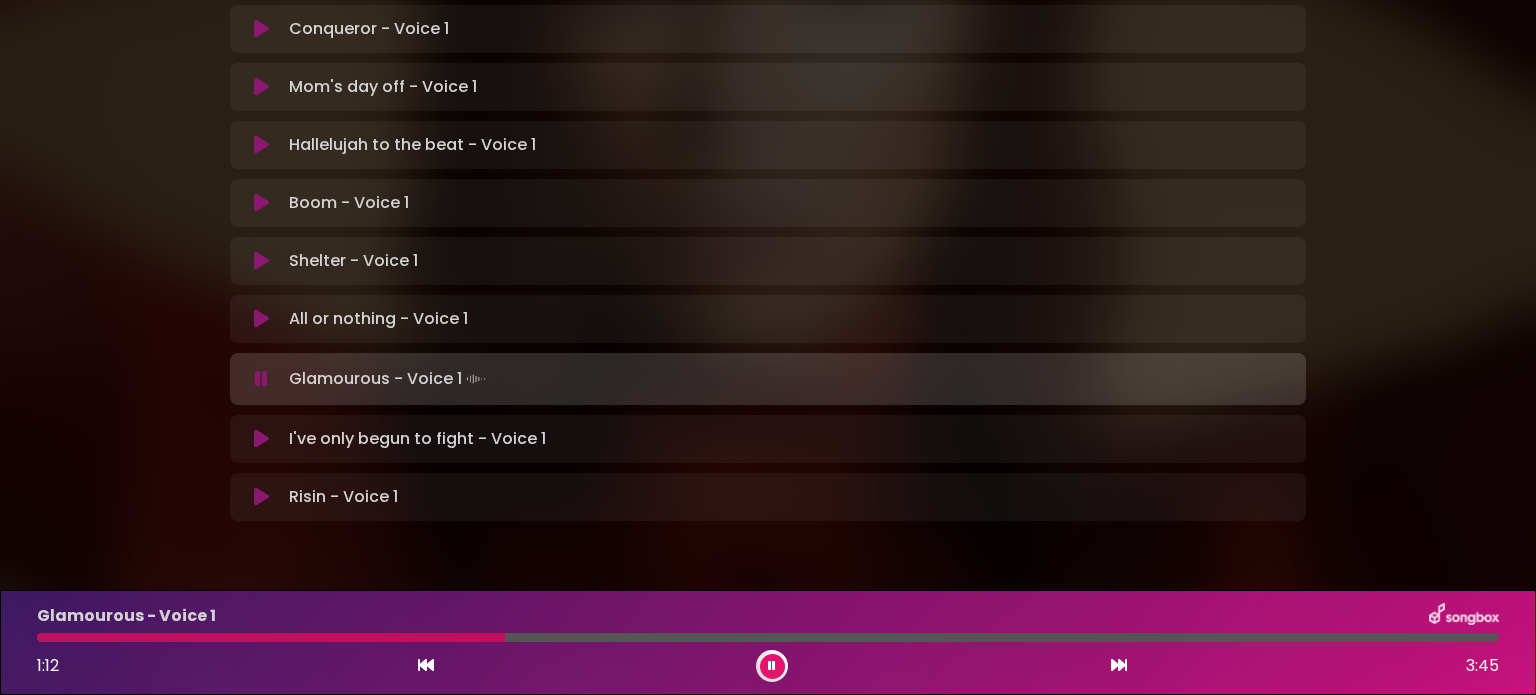 click at bounding box center [271, 637] 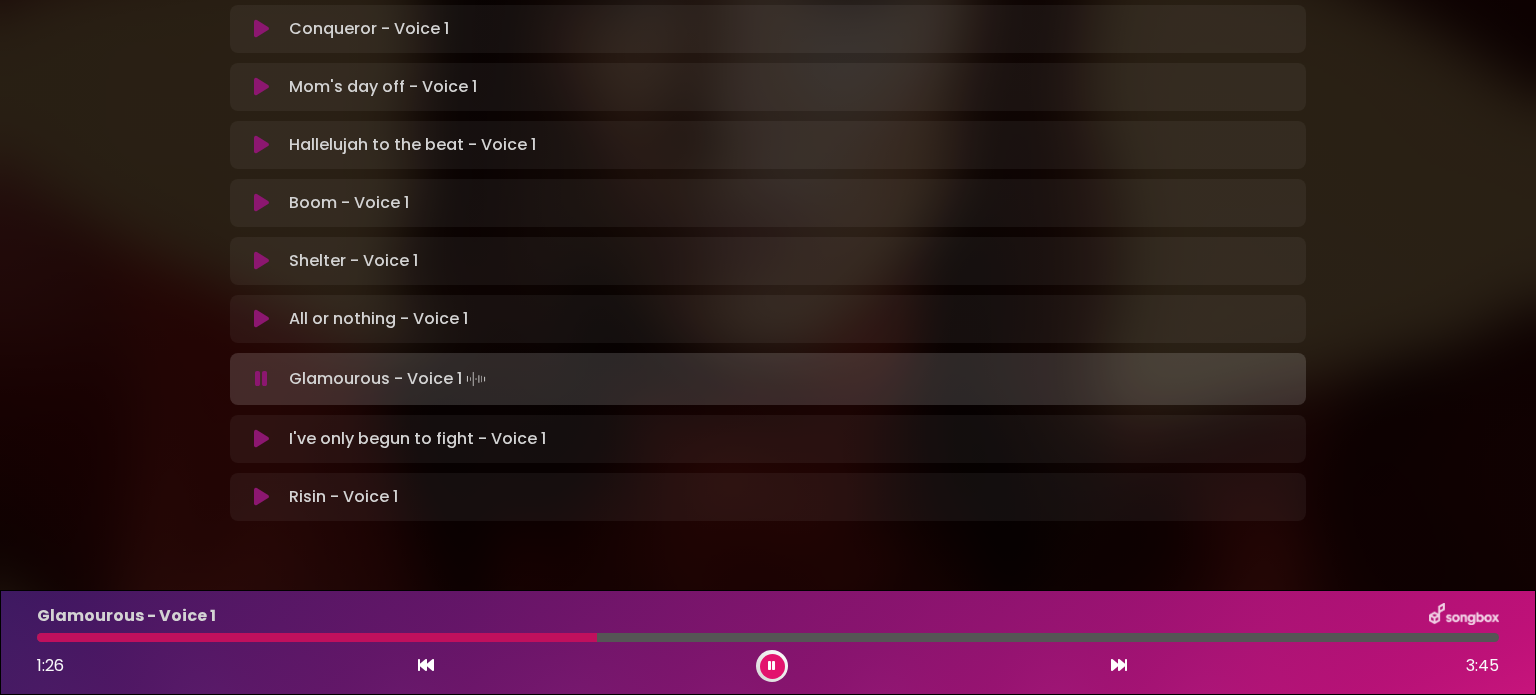 click at bounding box center [772, 666] 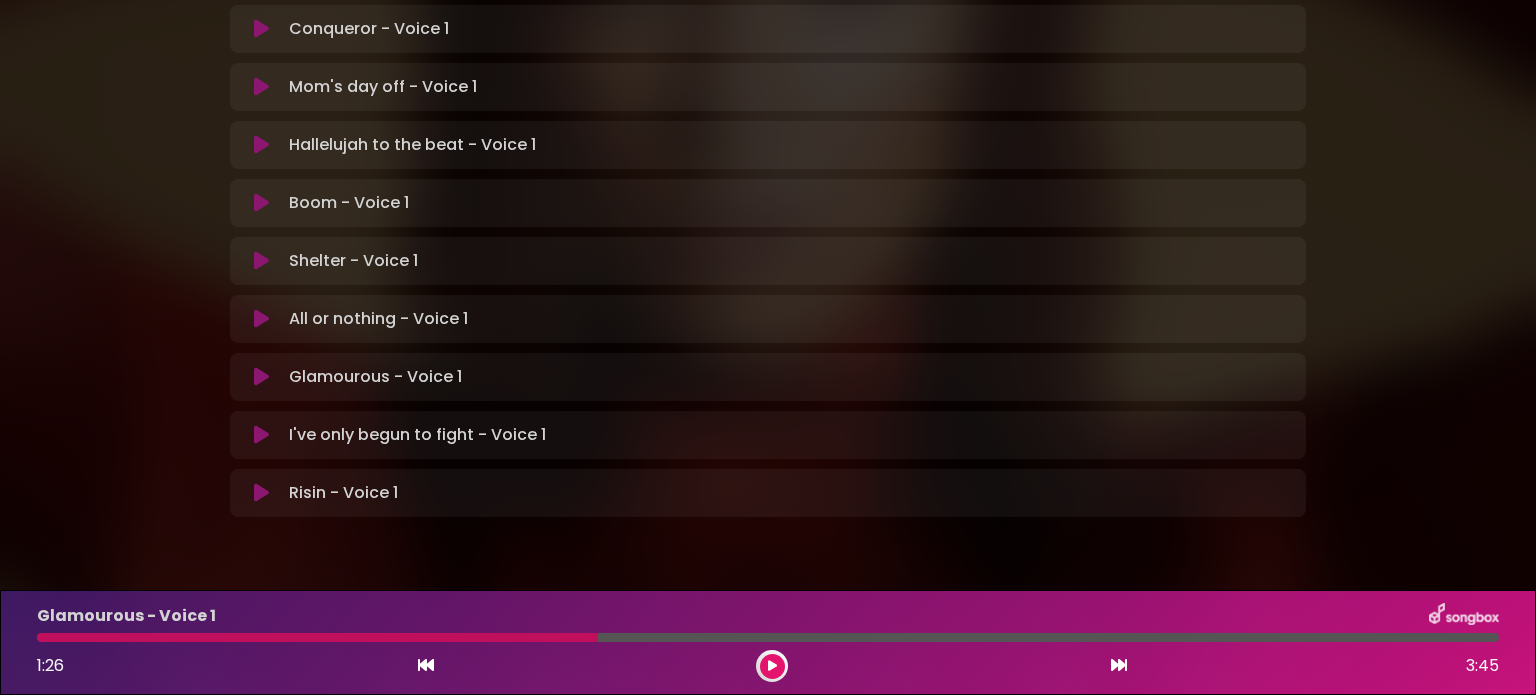 click at bounding box center [261, 435] 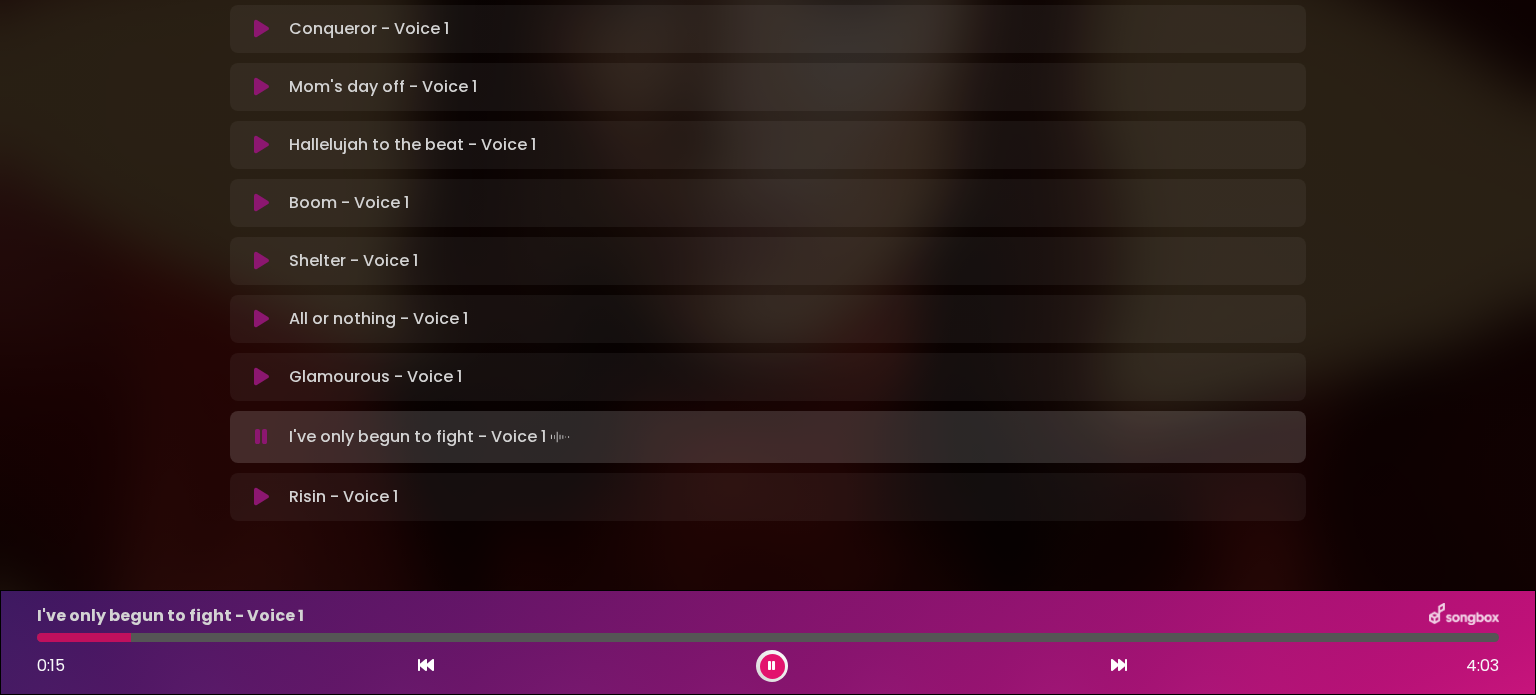 type 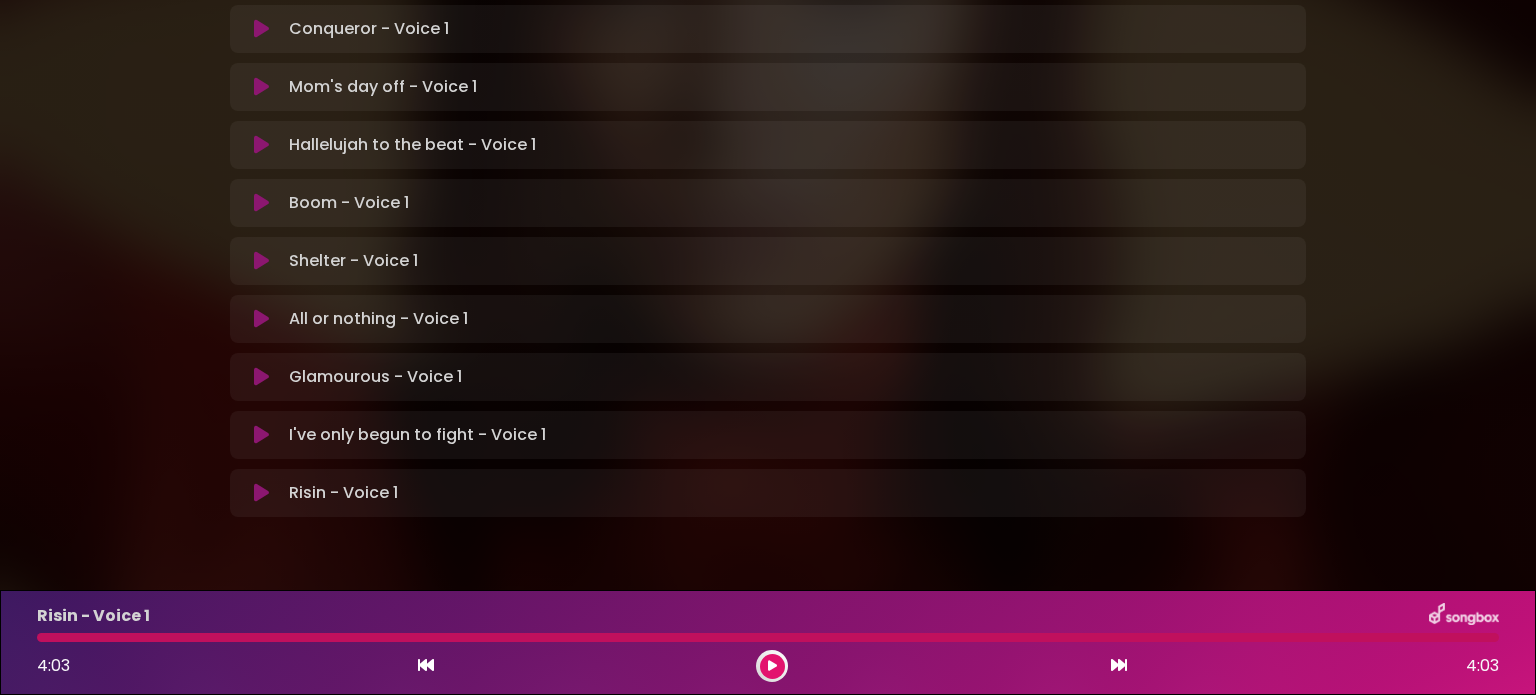 click at bounding box center (768, 637) 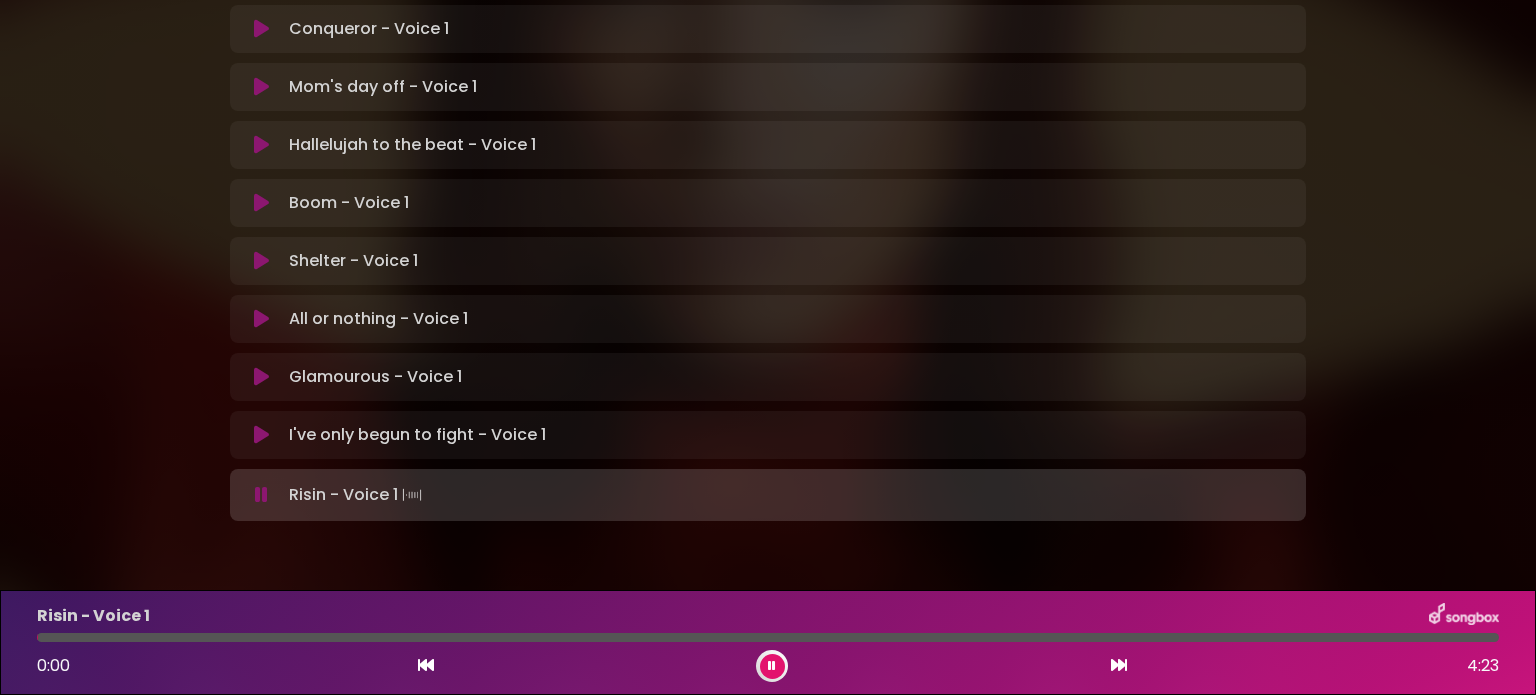 click at bounding box center [261, 435] 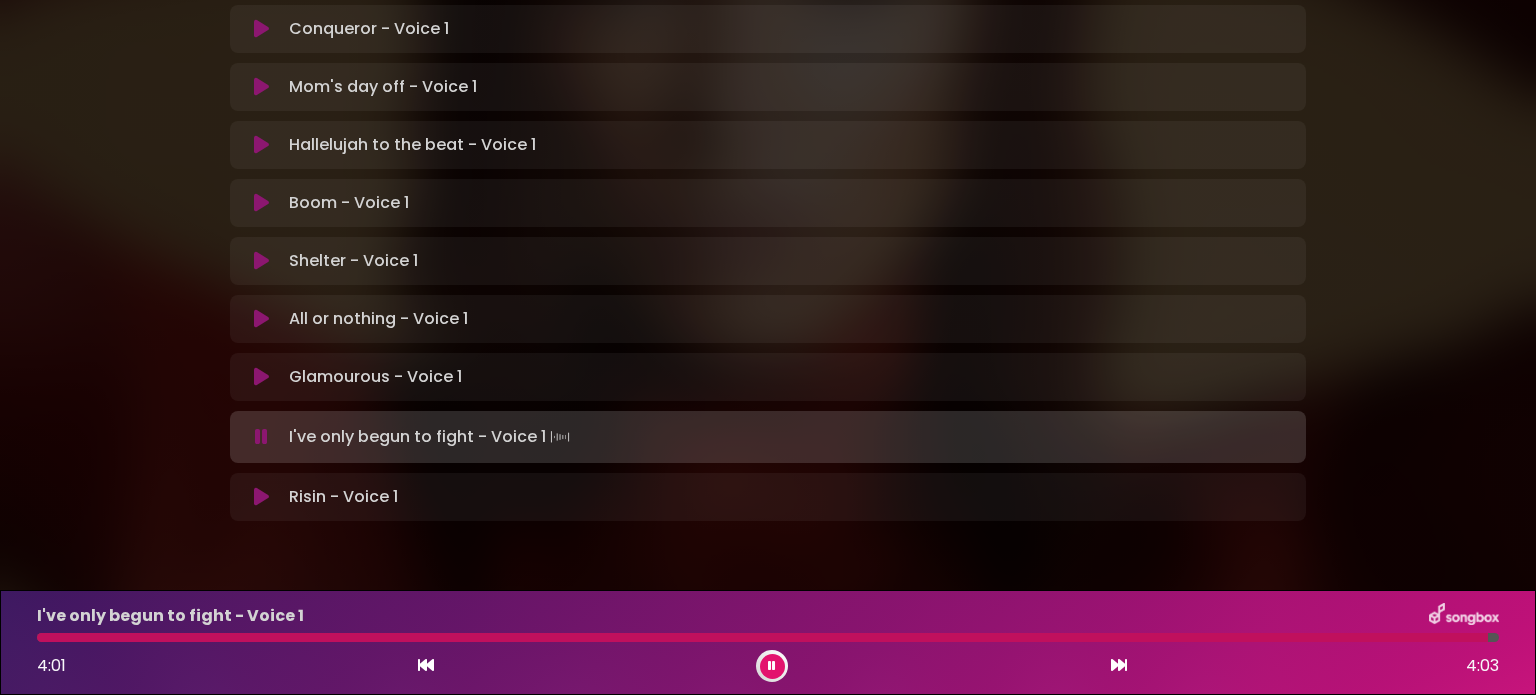 click at bounding box center [772, 666] 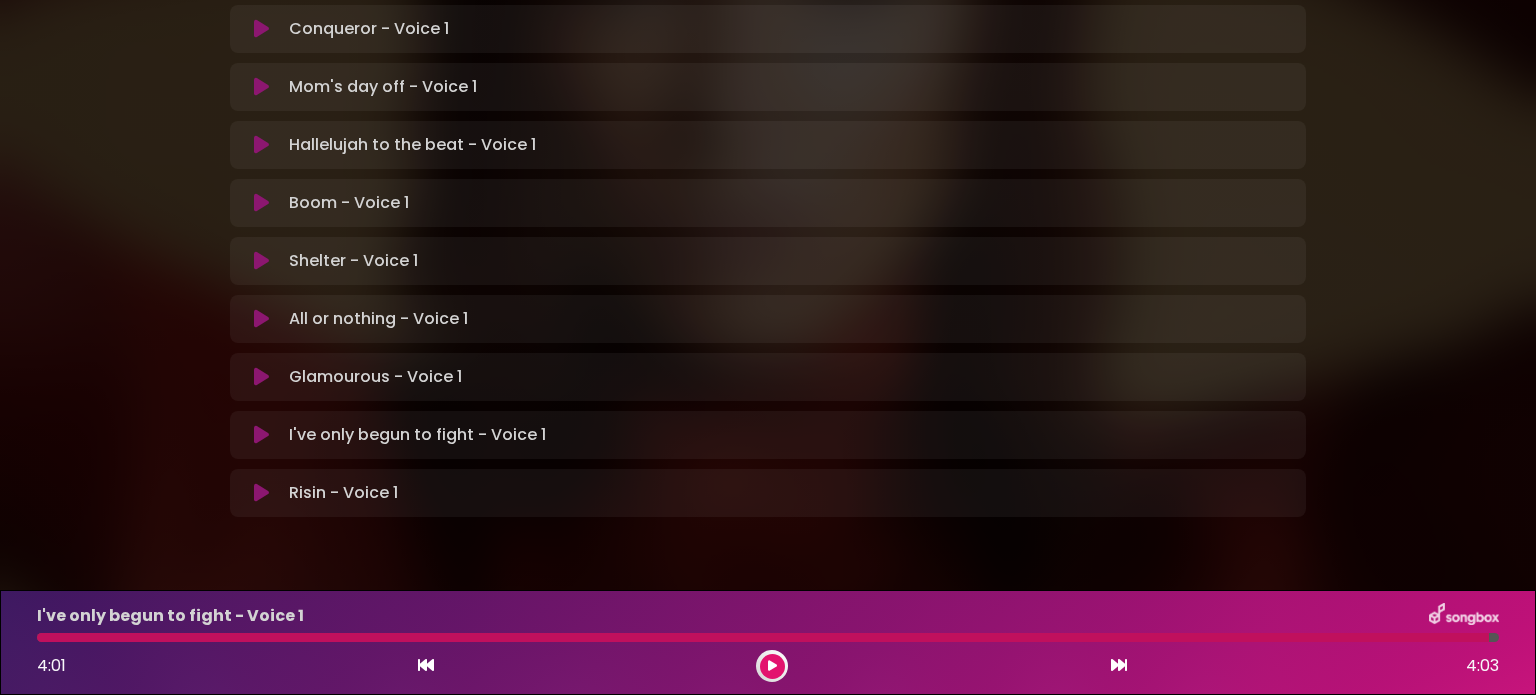 click on "I've only begun to fight  - Voice 1
[TIME]
[TIME]" at bounding box center (768, 642) 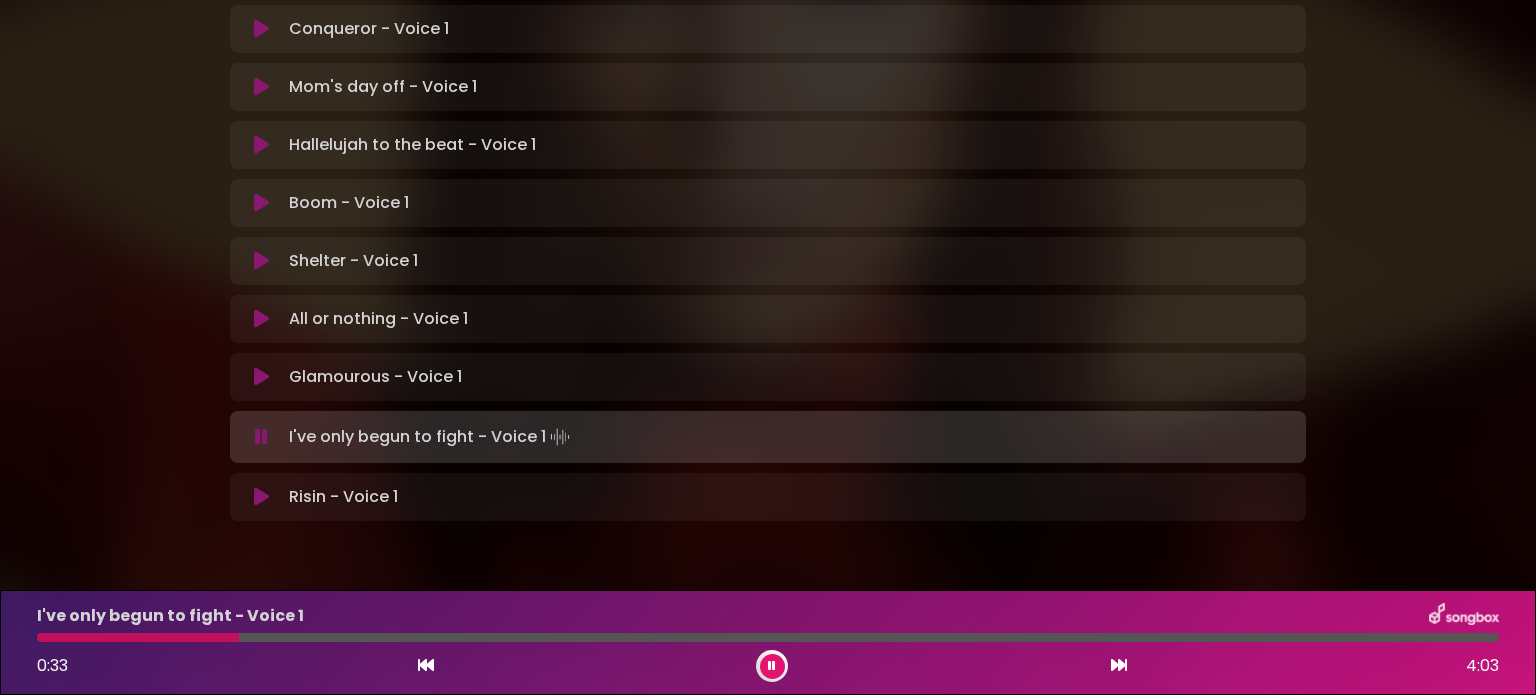 click at bounding box center (768, 637) 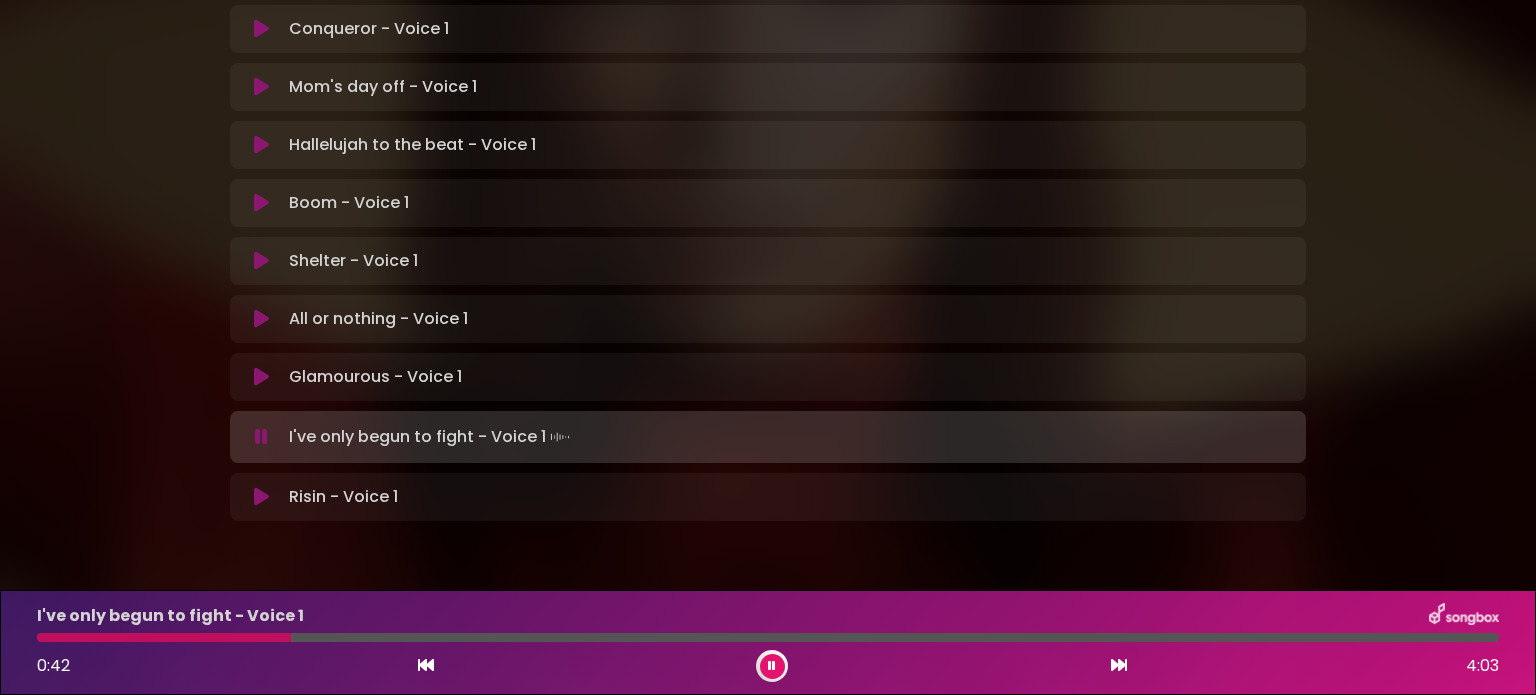 click at bounding box center [768, 637] 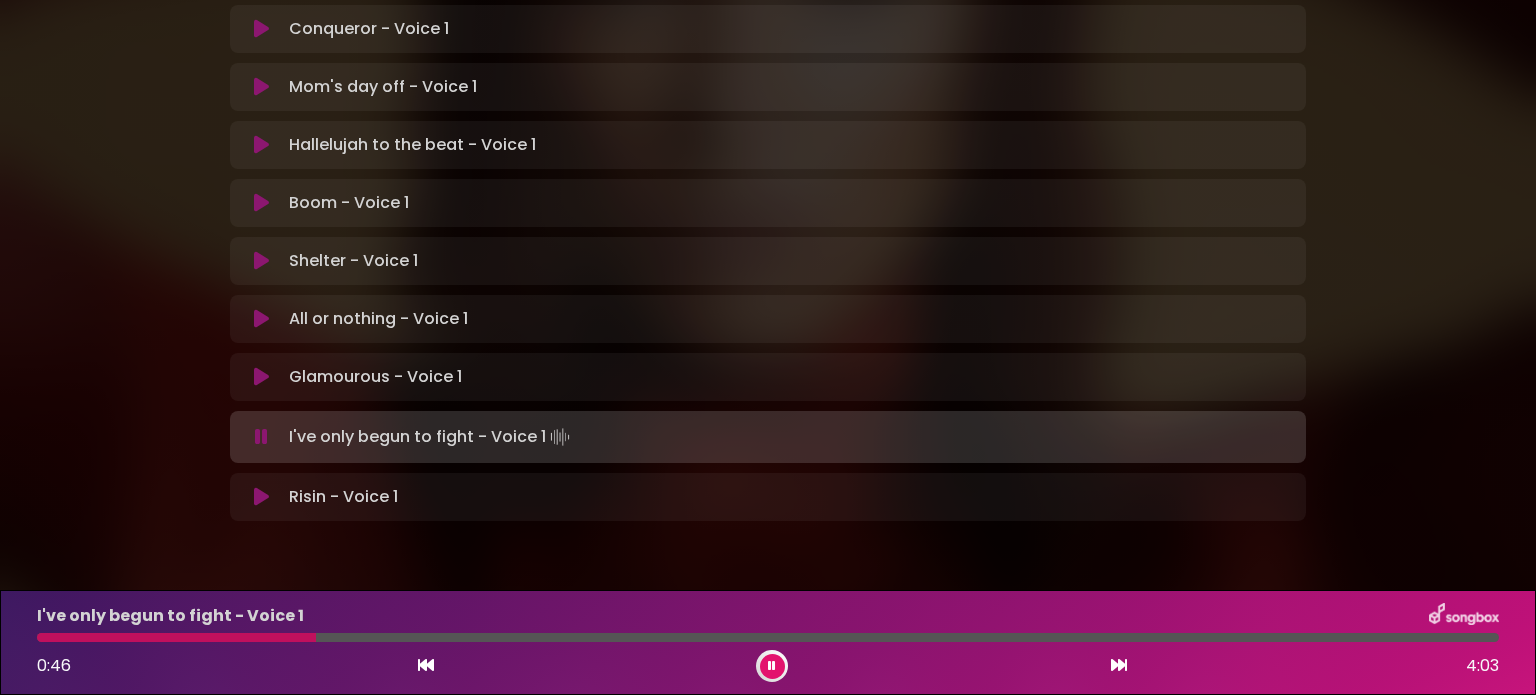 click at bounding box center (768, 637) 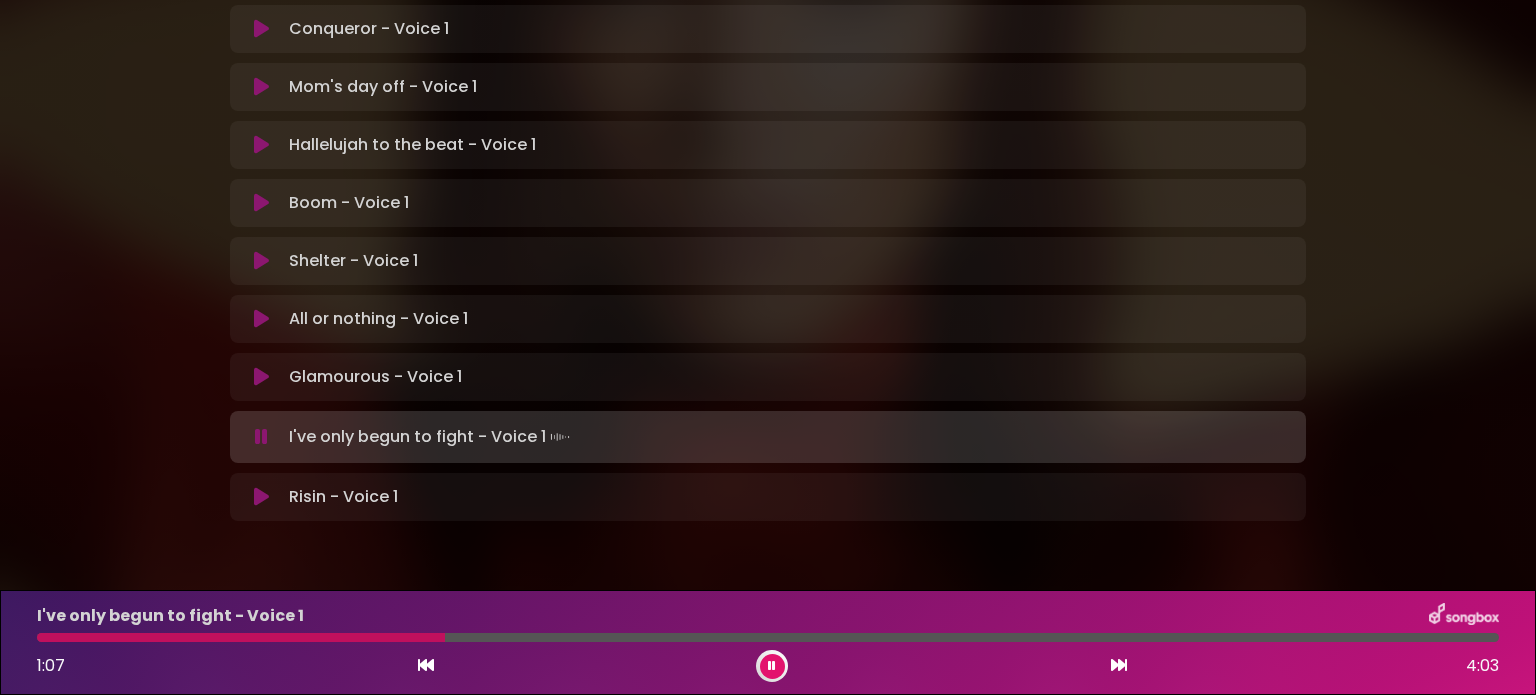 click at bounding box center (241, 637) 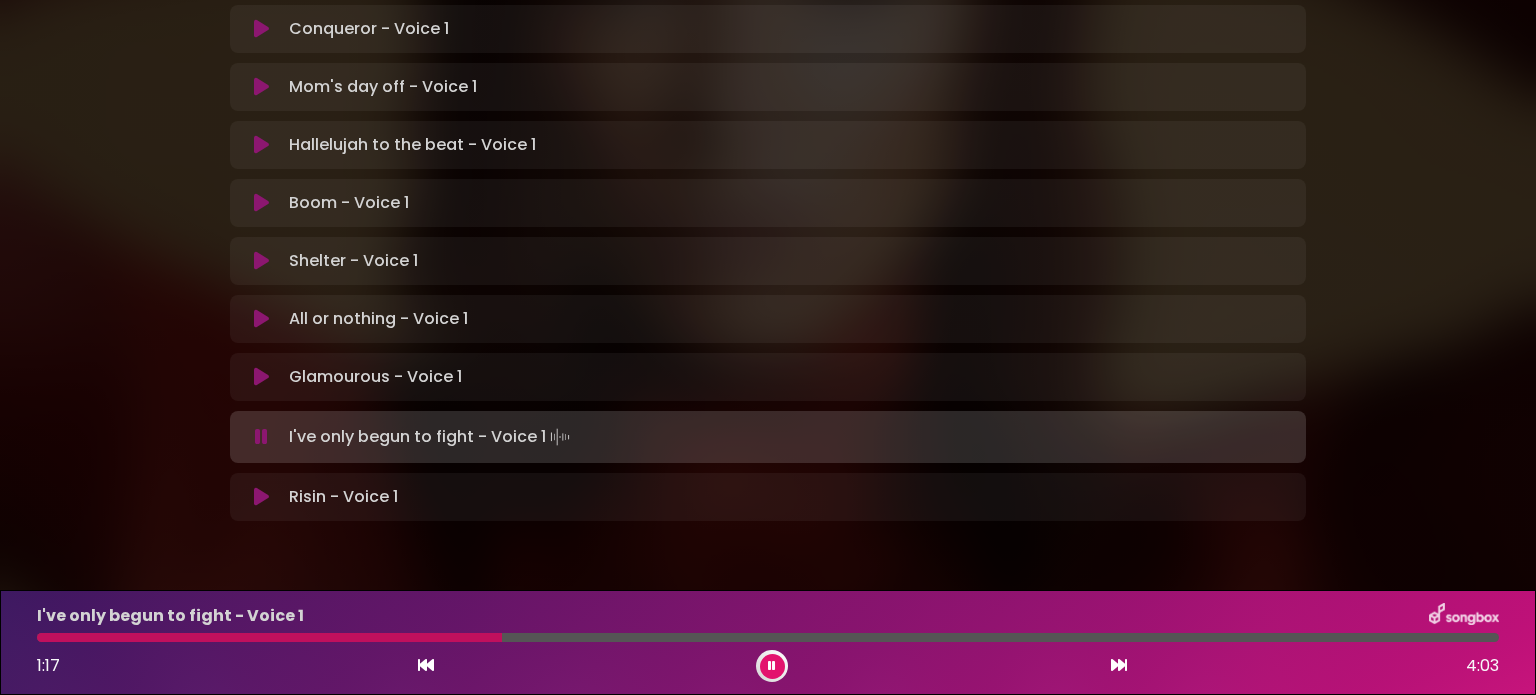 click at bounding box center [768, 637] 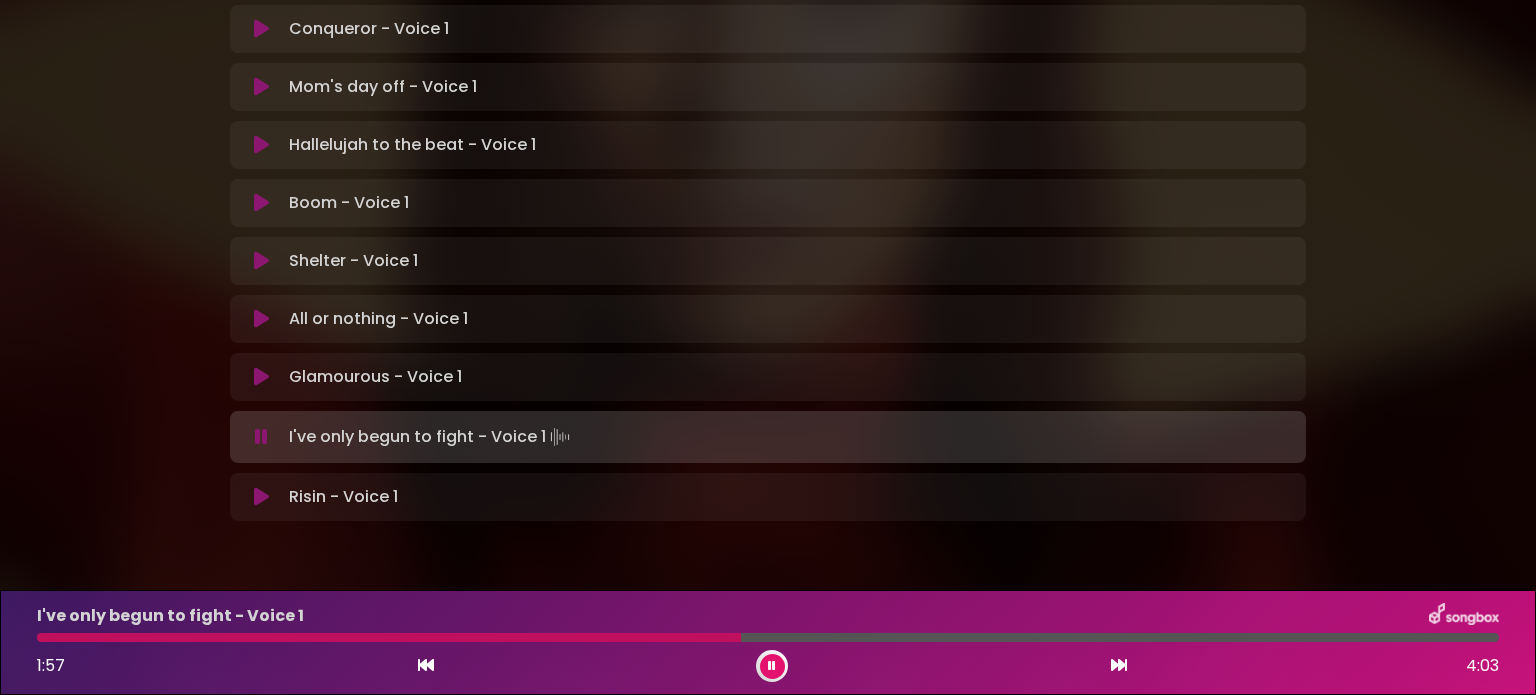 click on "I've only begun to fight  - Voice 1
[TIME]
[TIME]" at bounding box center (768, 642) 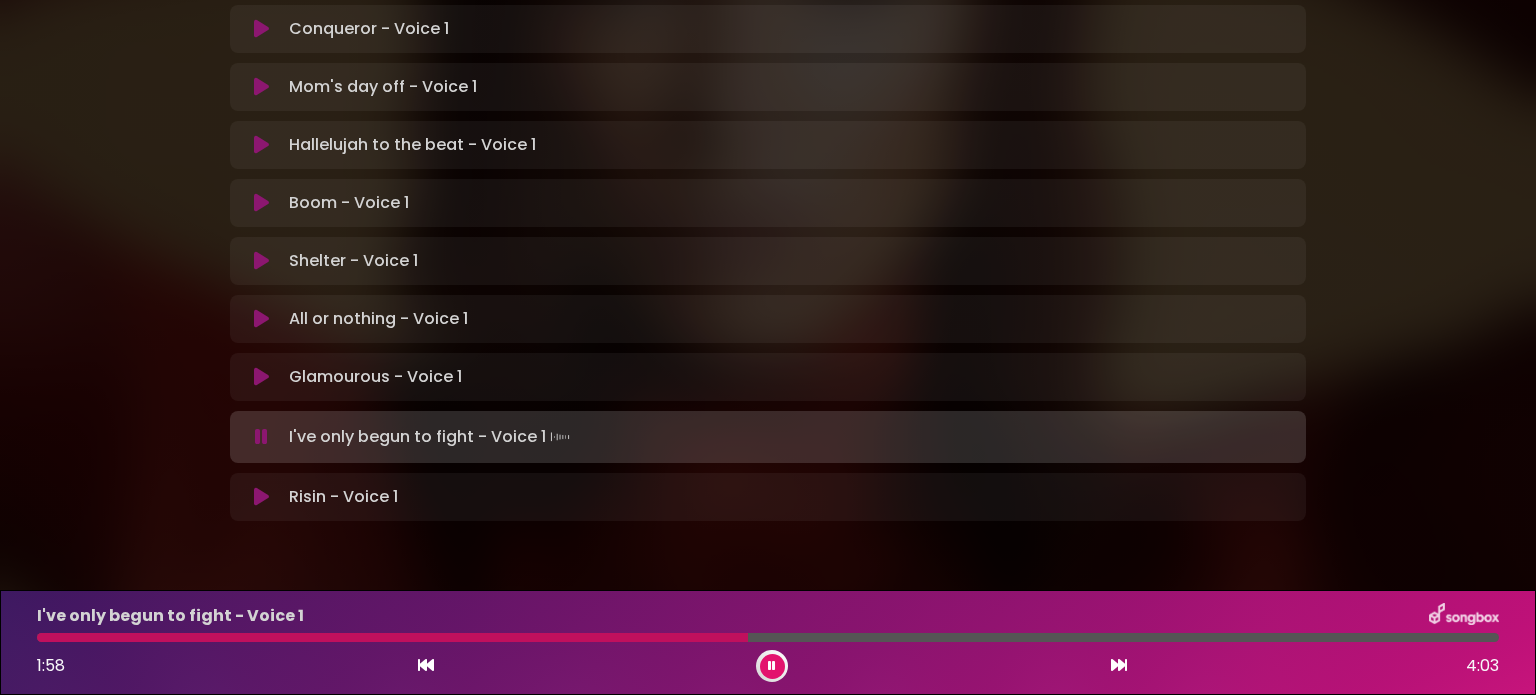click on "I've only begun to fight  - Voice 1
[TIME]
[TIME]" at bounding box center (768, 642) 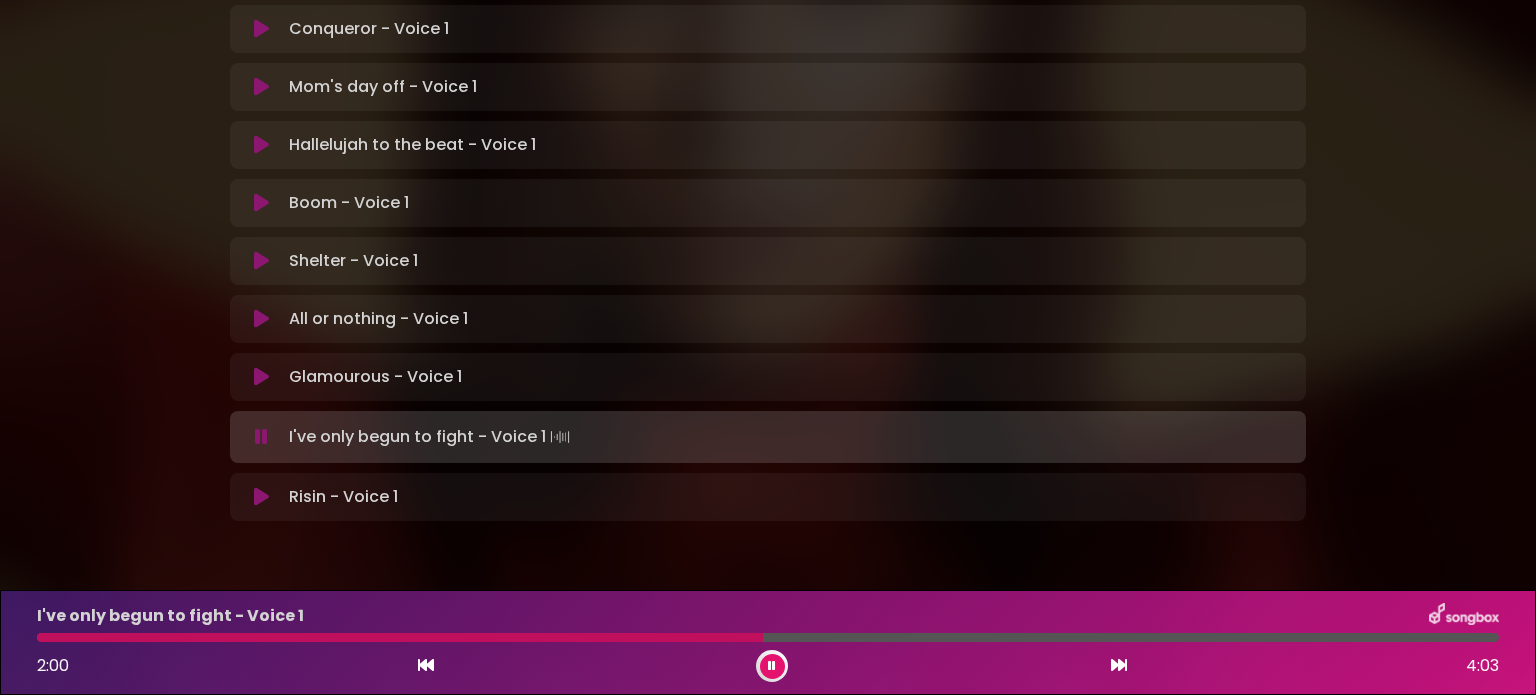 click on "I've only begun to fight  - Voice 1
[TIME]
[TIME]" at bounding box center (768, 642) 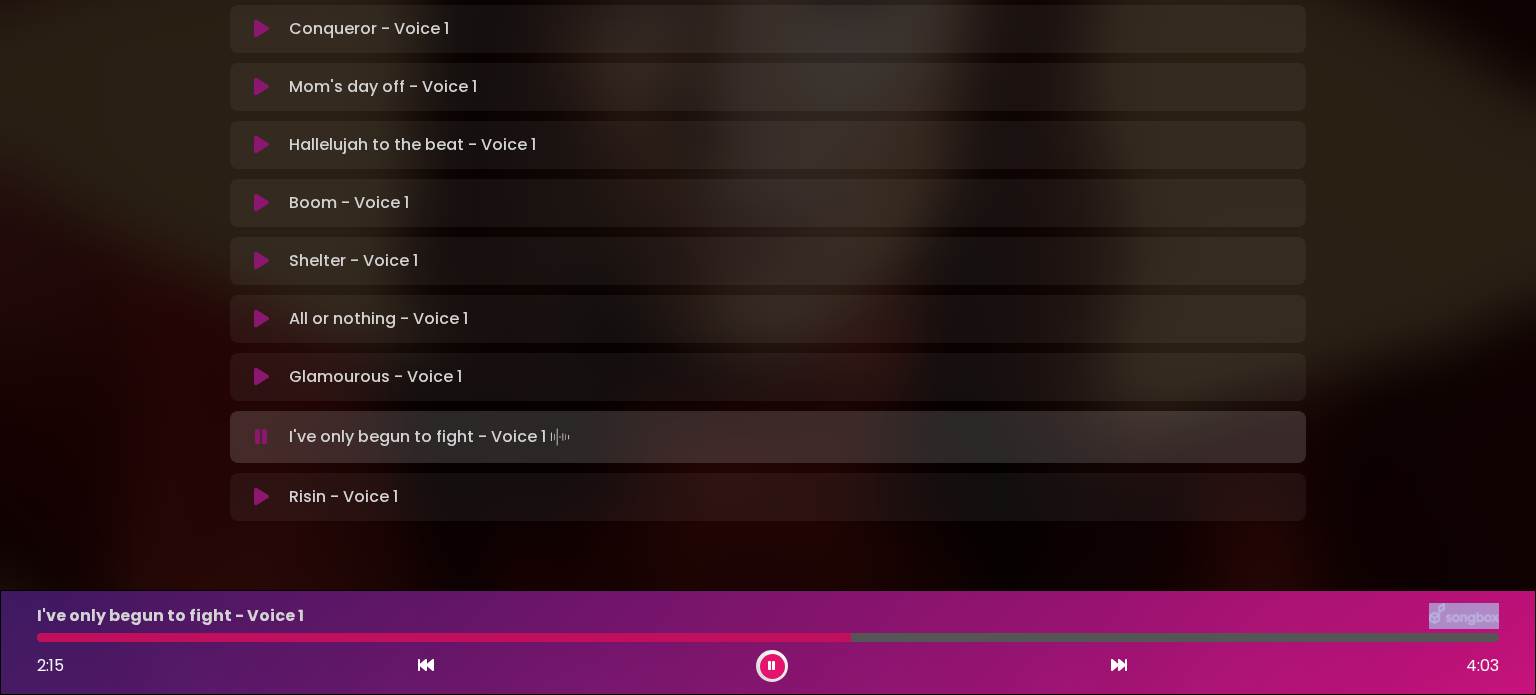 drag, startPoint x: 763, startPoint y: 635, endPoint x: 850, endPoint y: 627, distance: 87.36704 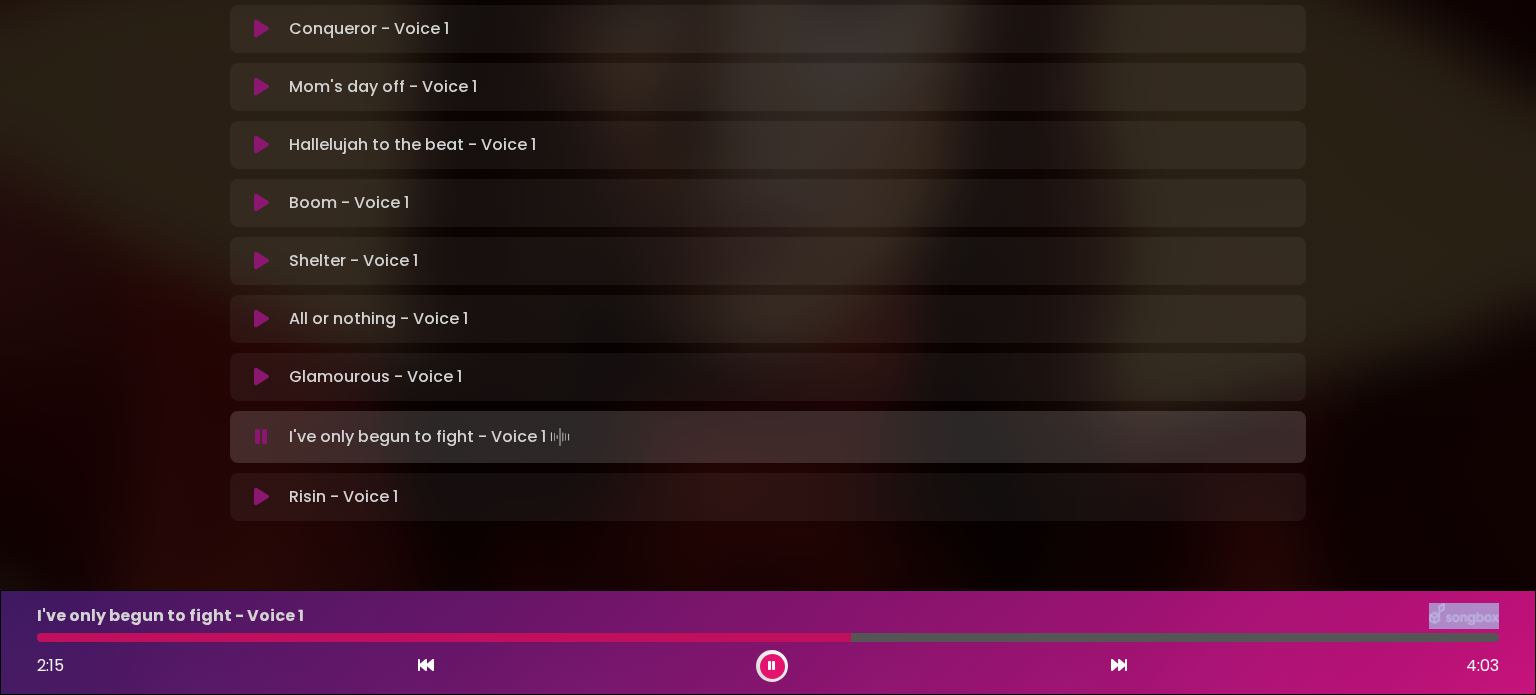 click on "I've only begun to fight  - Voice 1
[TIME]
[TIME]" at bounding box center [768, 642] 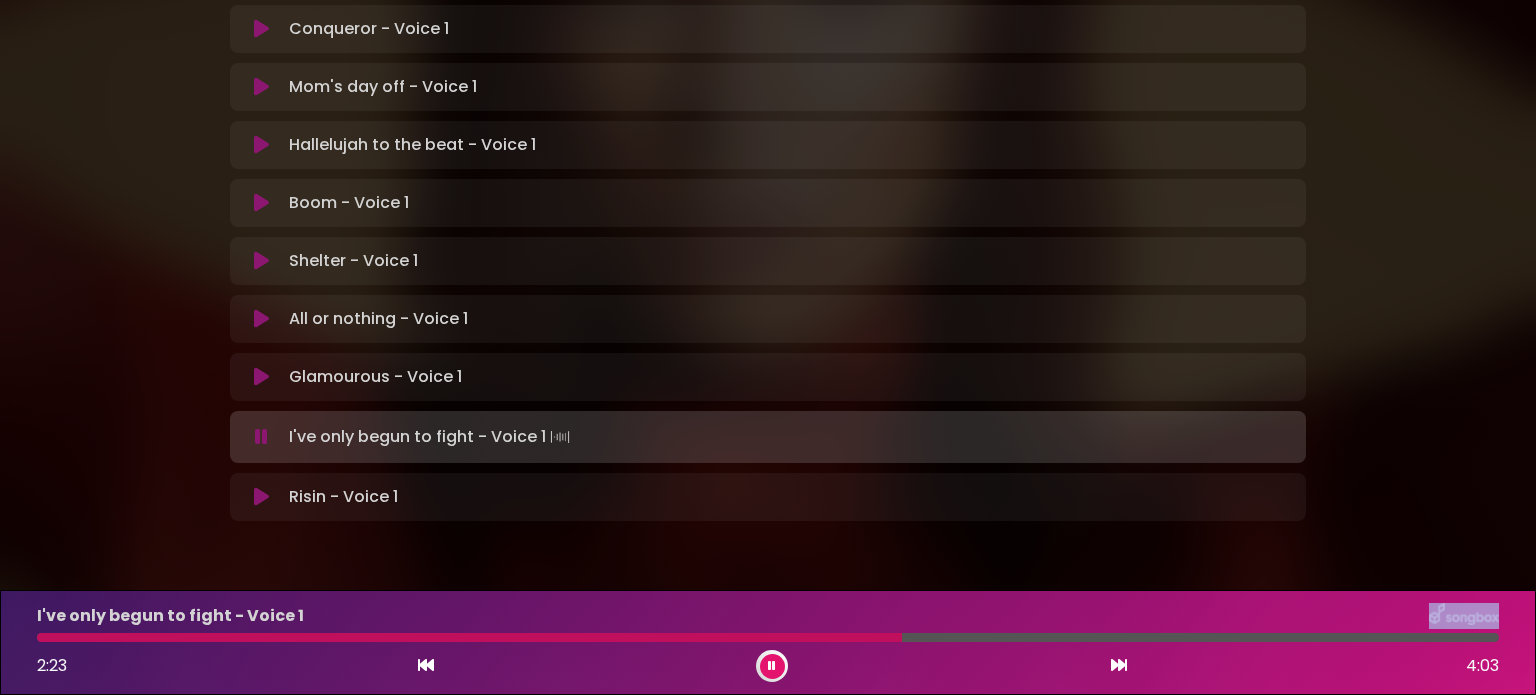 click on "I've only begun to fight  - Voice 1
[TIME]
[TIME]" at bounding box center [768, 642] 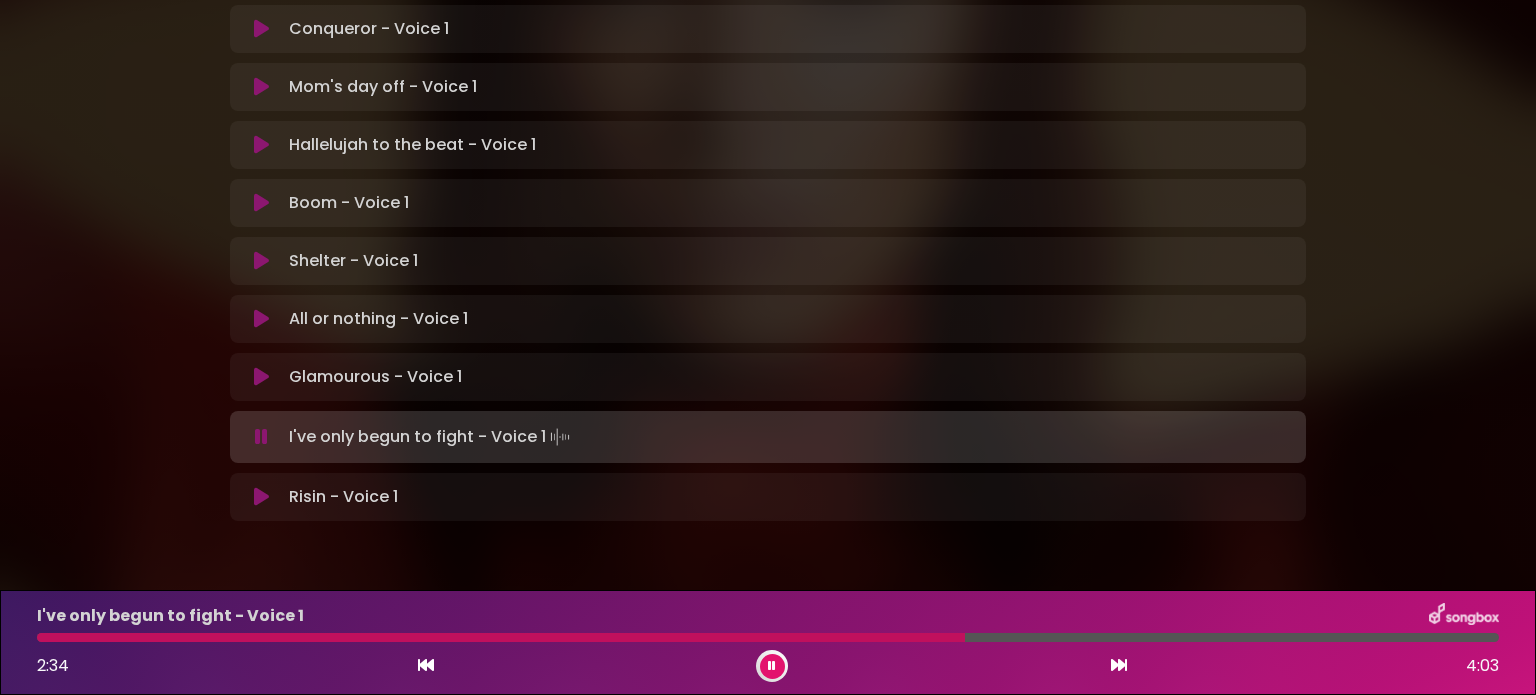 drag, startPoint x: 899, startPoint y: 634, endPoint x: 965, endPoint y: 635, distance: 66.007576 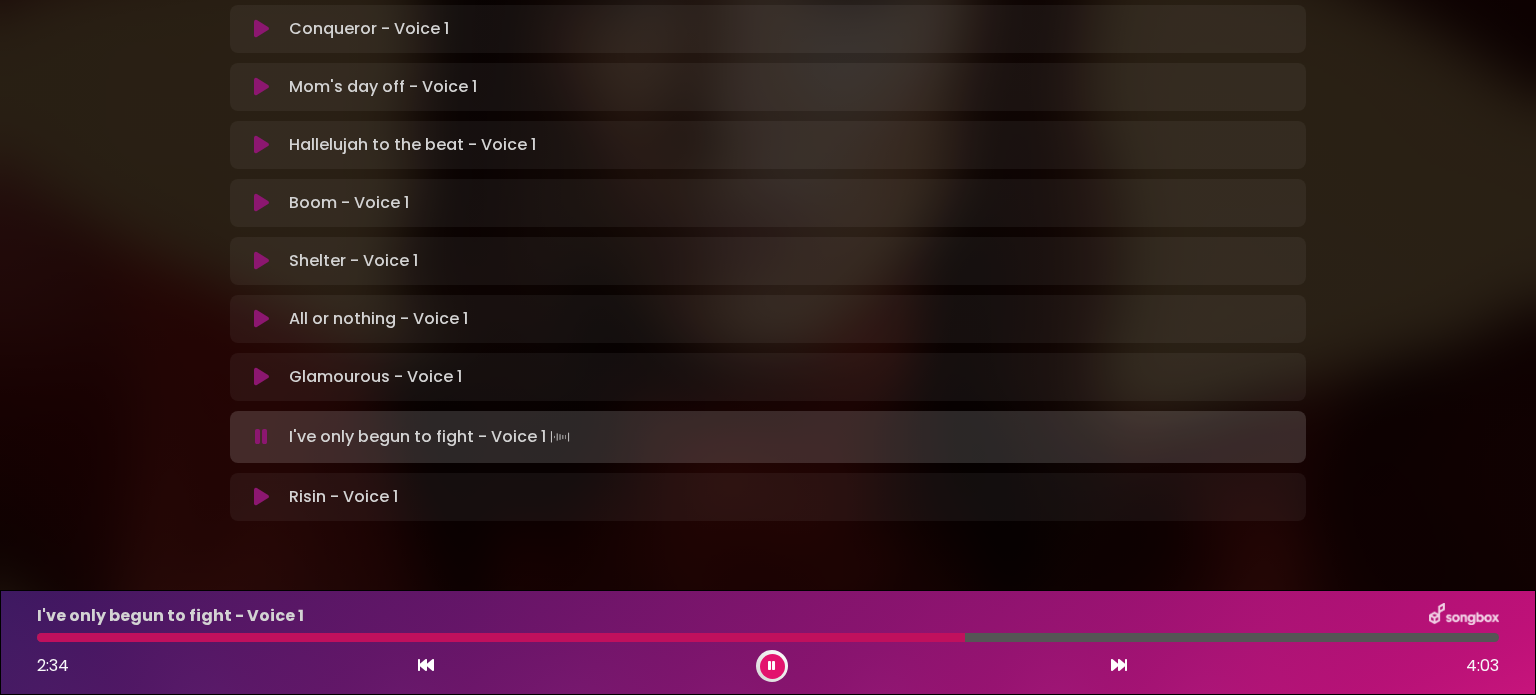 click at bounding box center [501, 637] 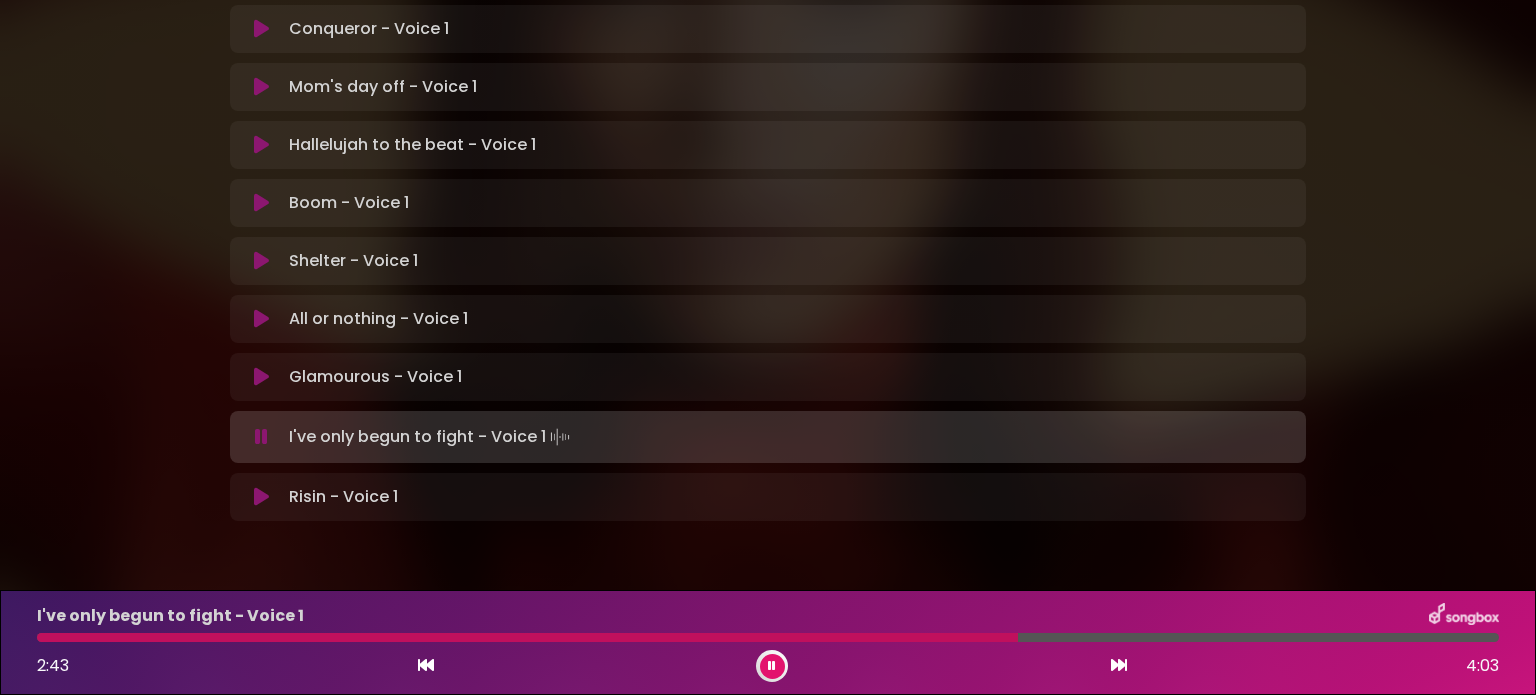 drag, startPoint x: 969, startPoint y: 636, endPoint x: 1018, endPoint y: 636, distance: 49 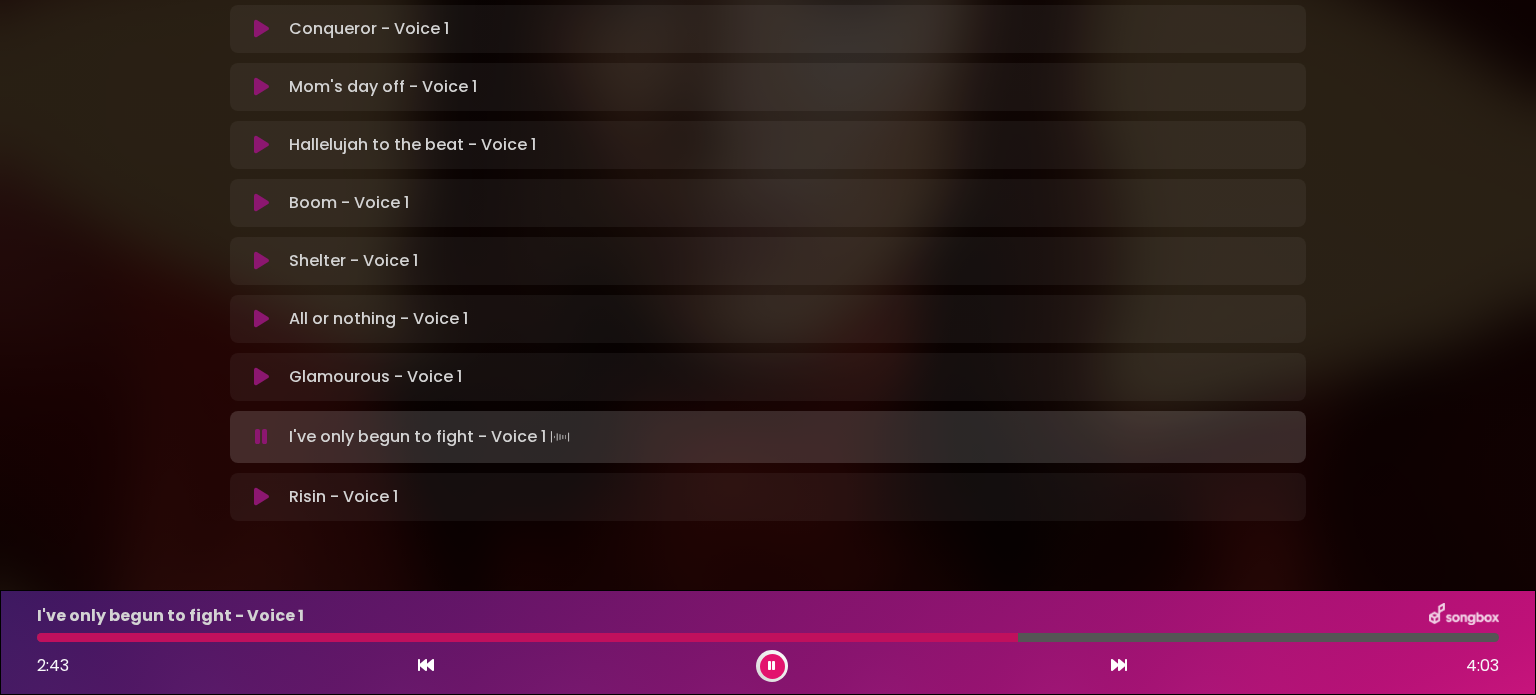 click at bounding box center (768, 637) 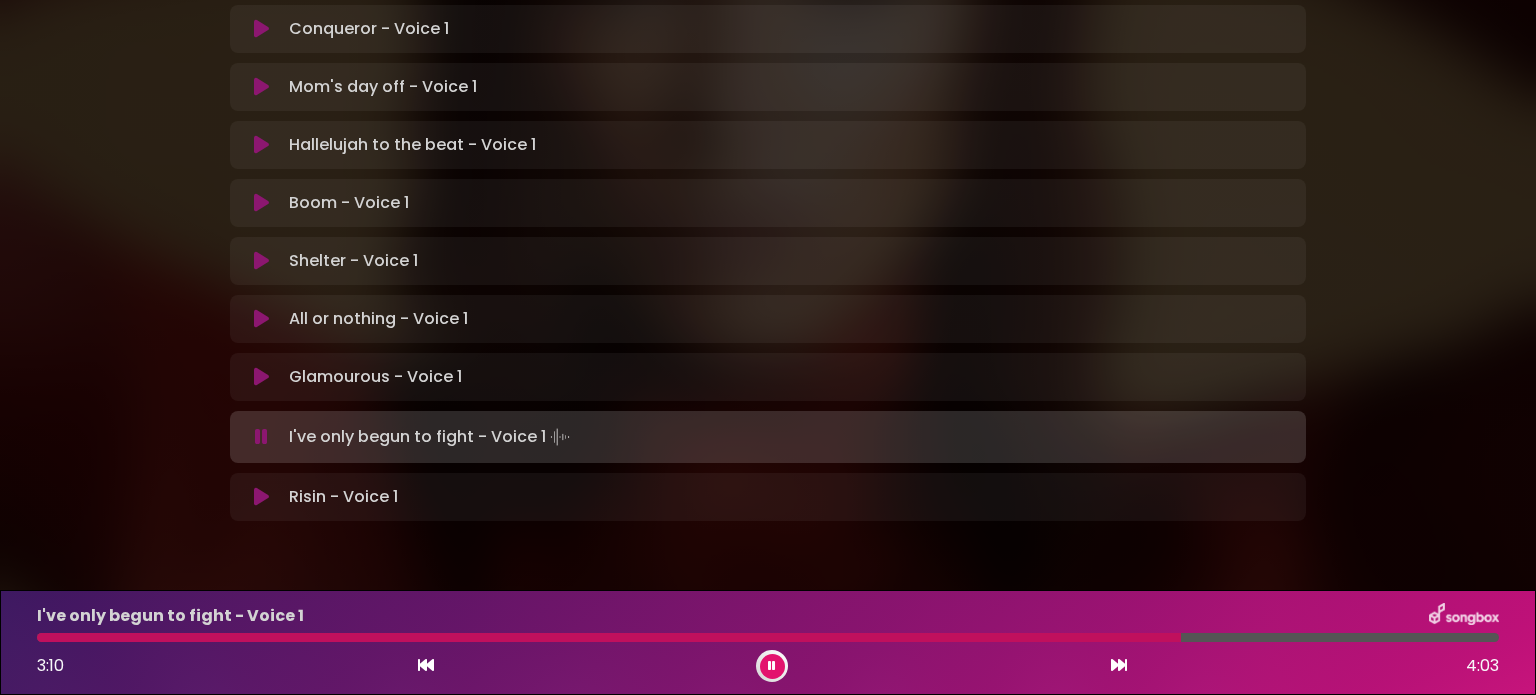 click at bounding box center (768, 637) 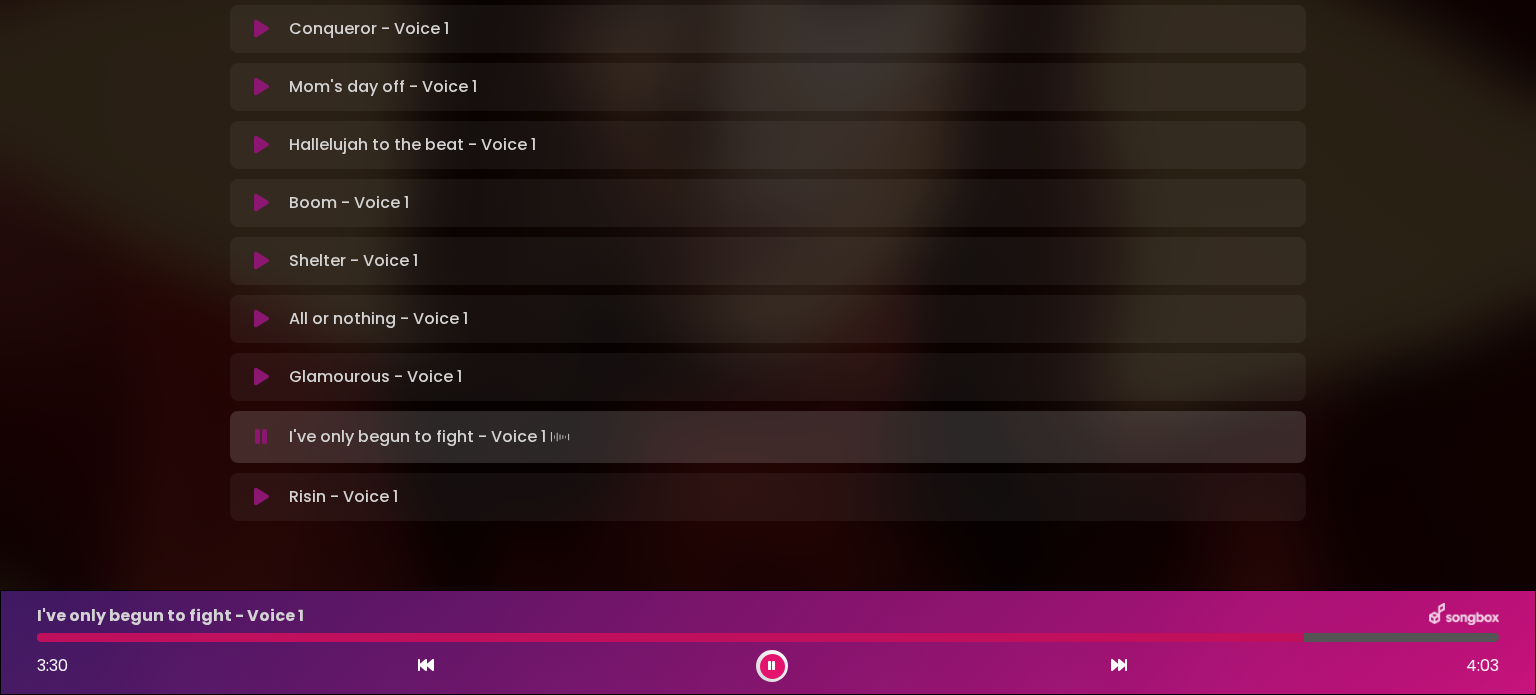 click at bounding box center (772, 666) 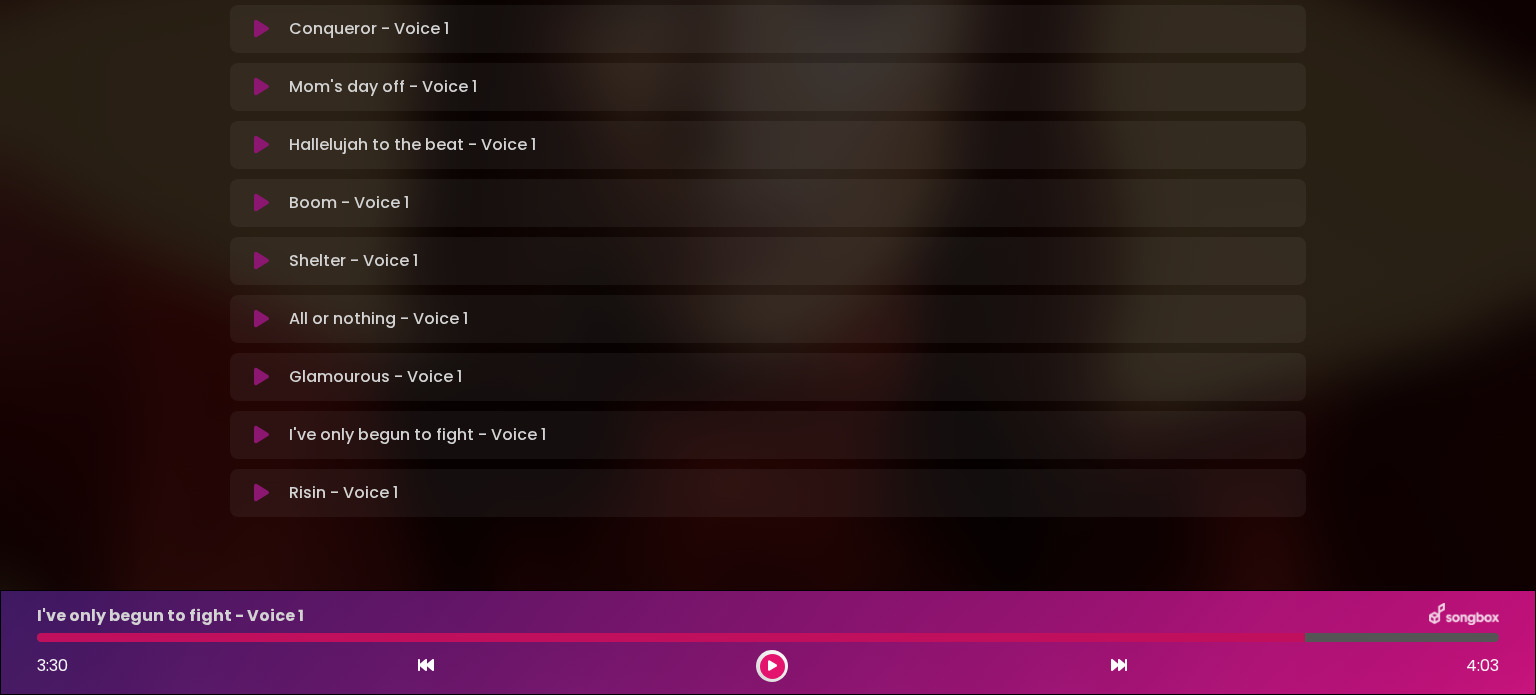 click at bounding box center [261, 493] 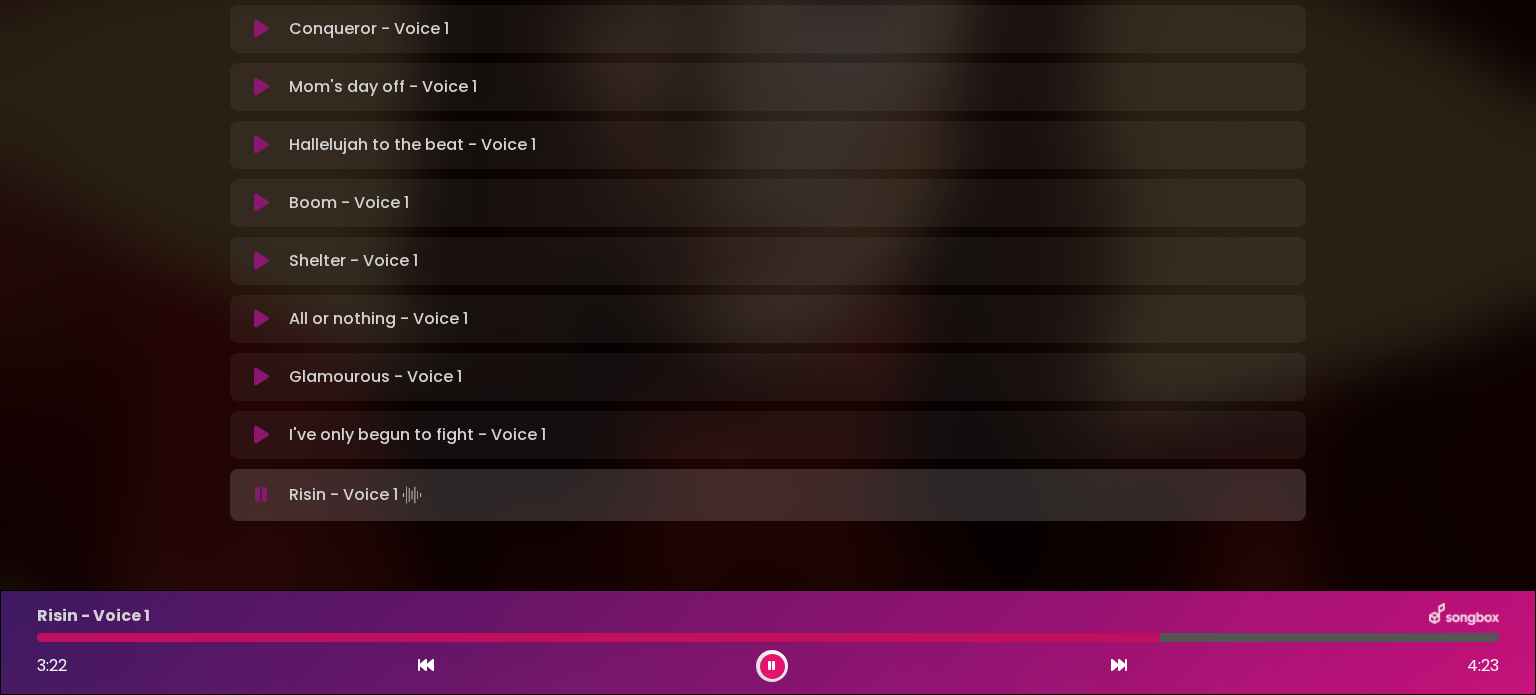 type 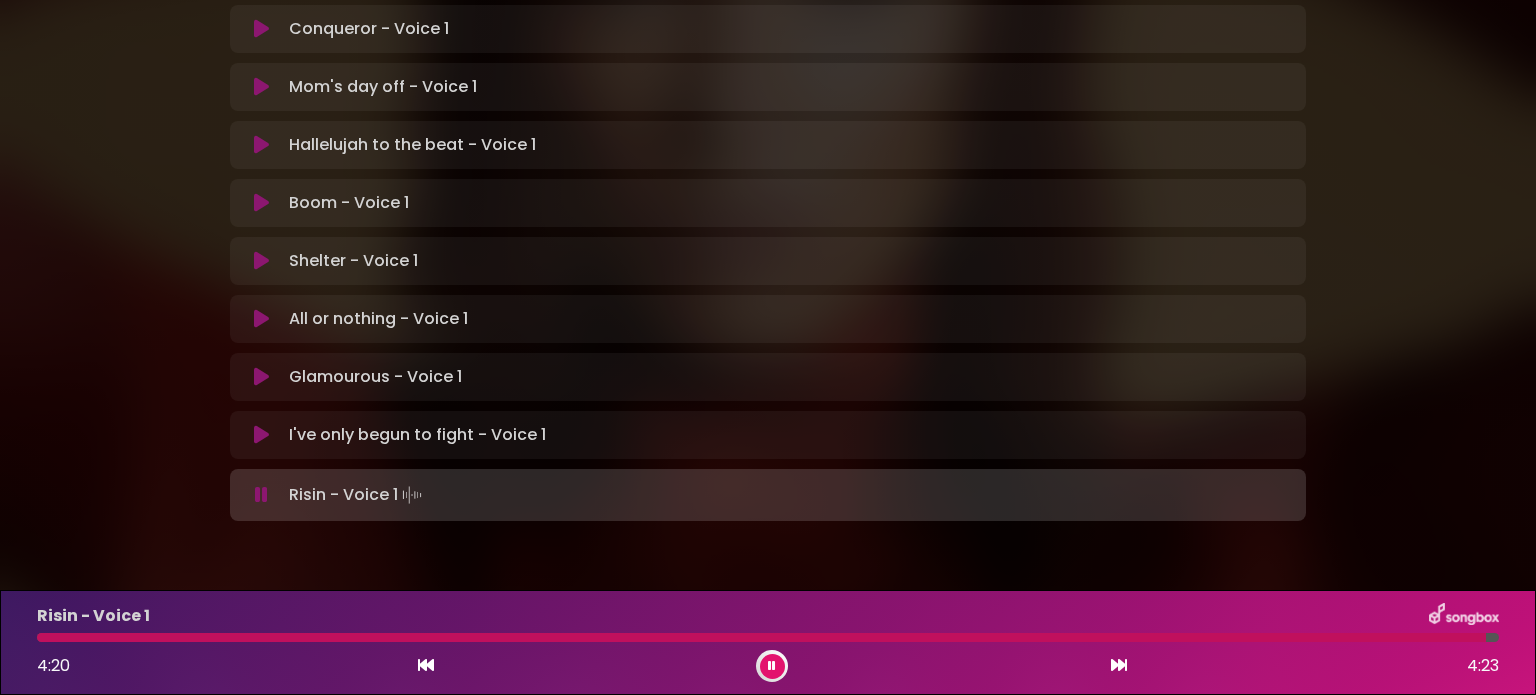 click at bounding box center [761, 637] 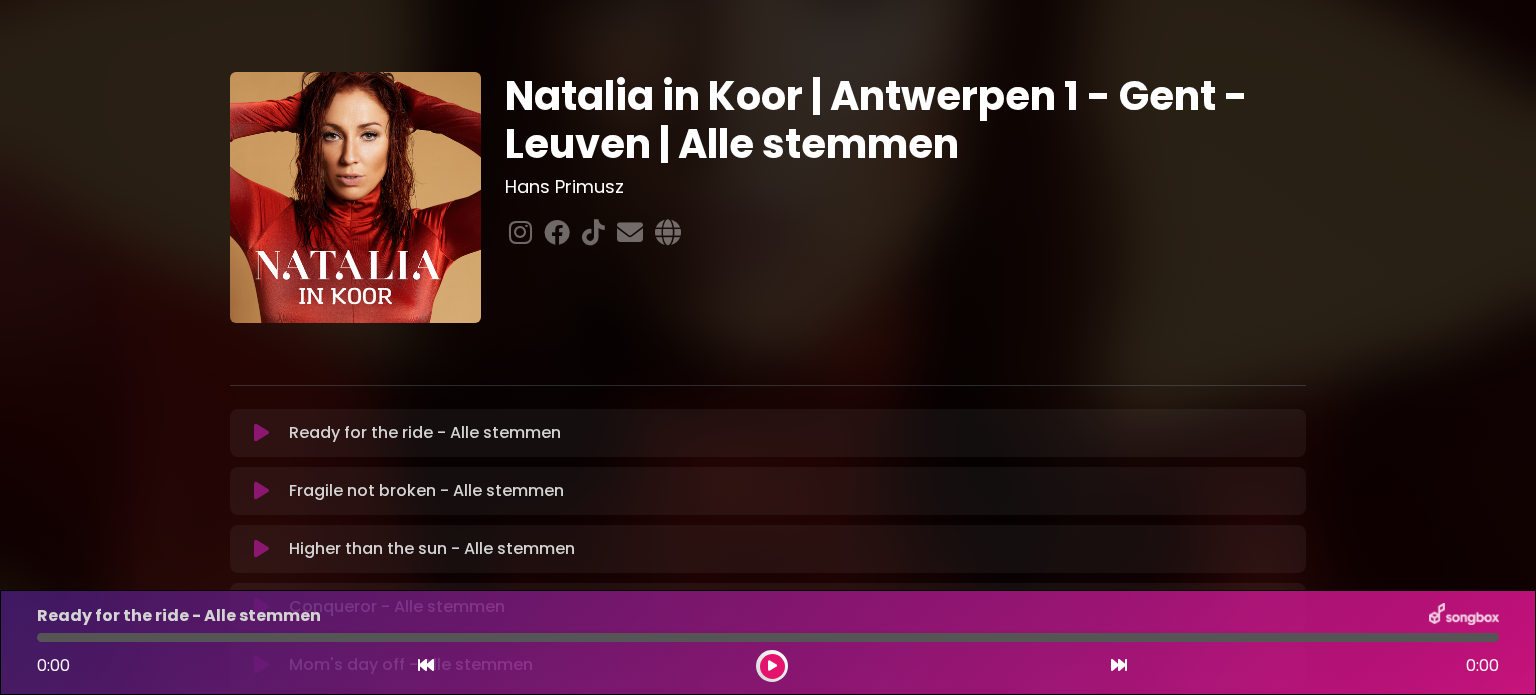 scroll, scrollTop: 0, scrollLeft: 0, axis: both 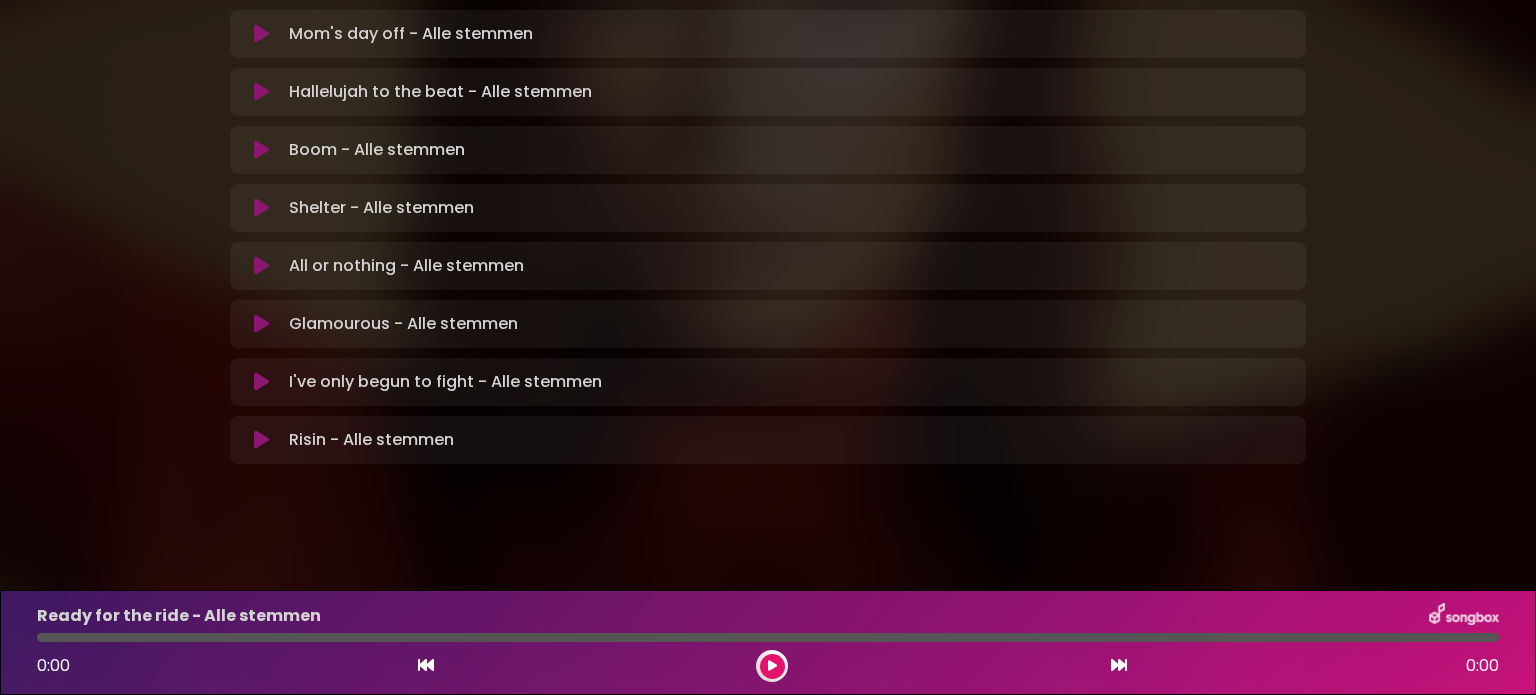 click at bounding box center [261, 382] 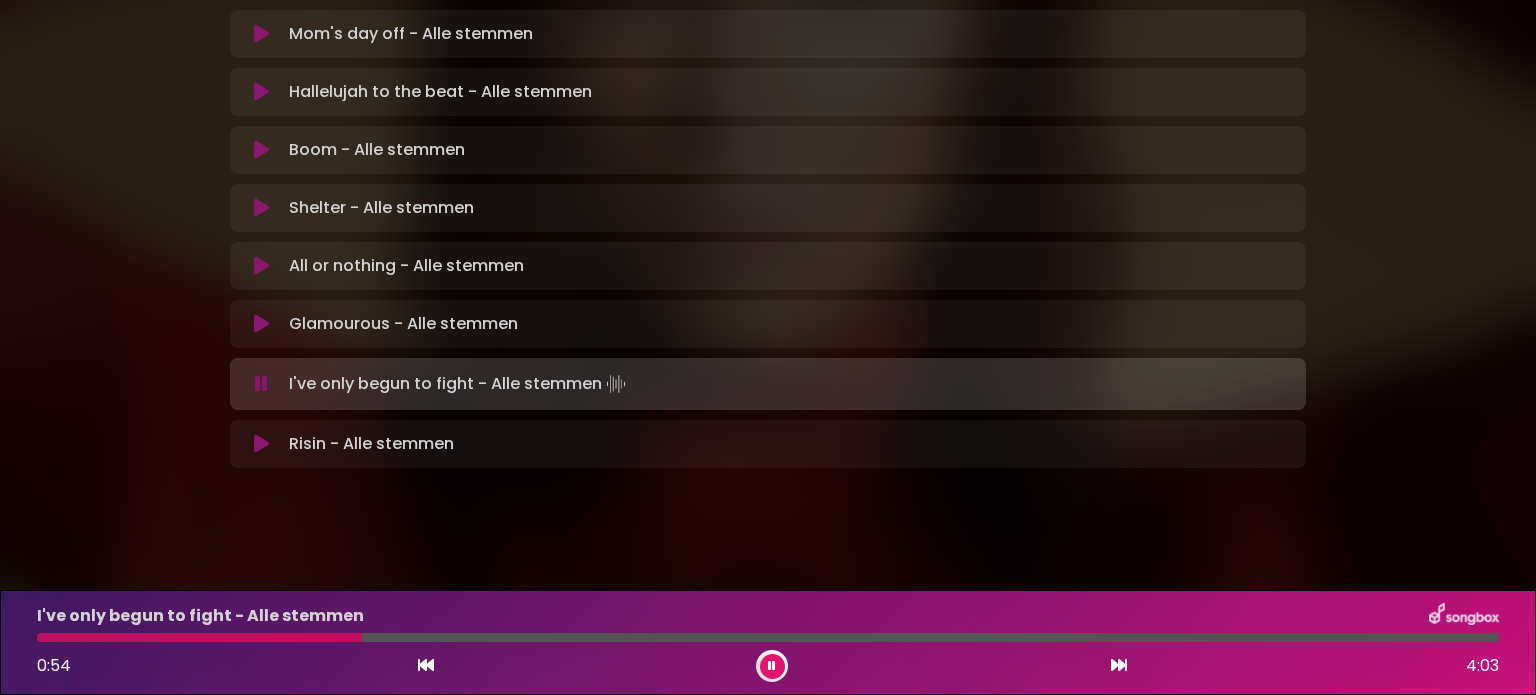 type 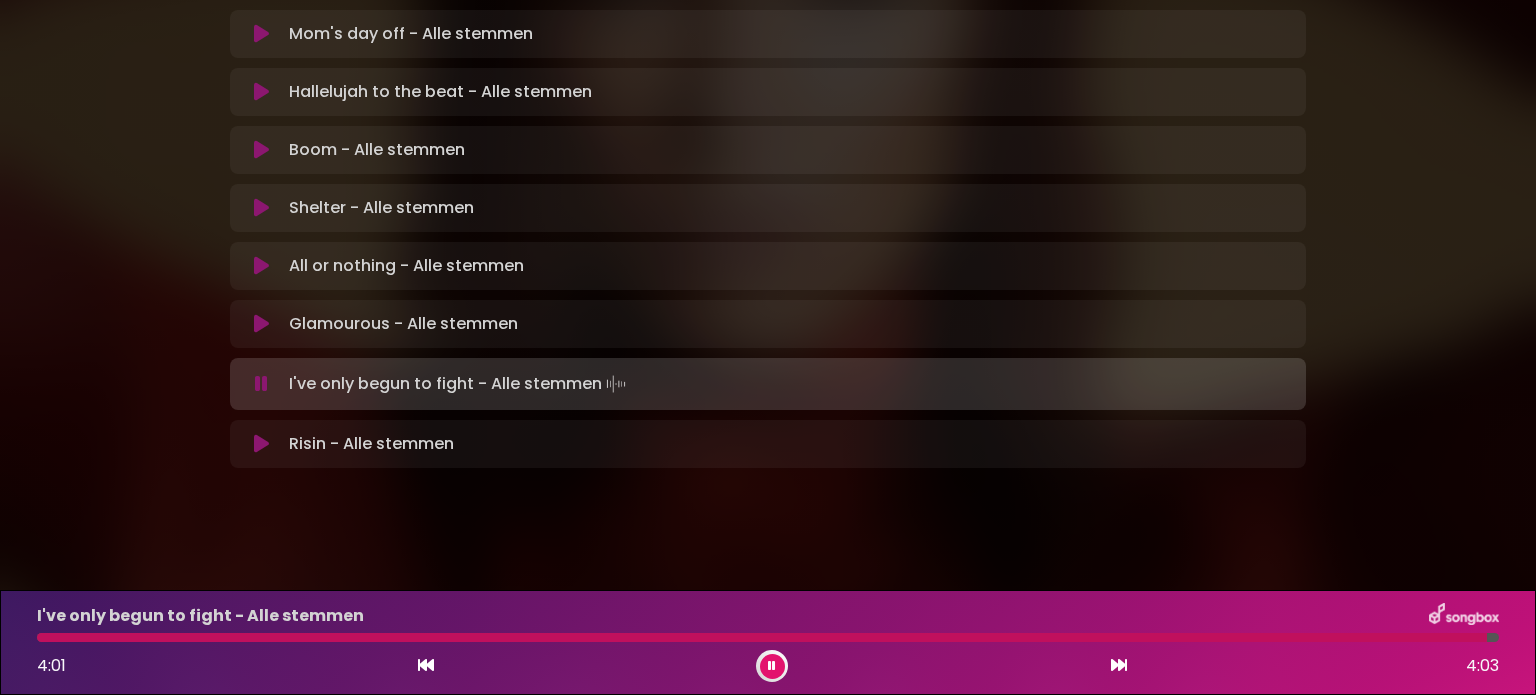 click at bounding box center (772, 666) 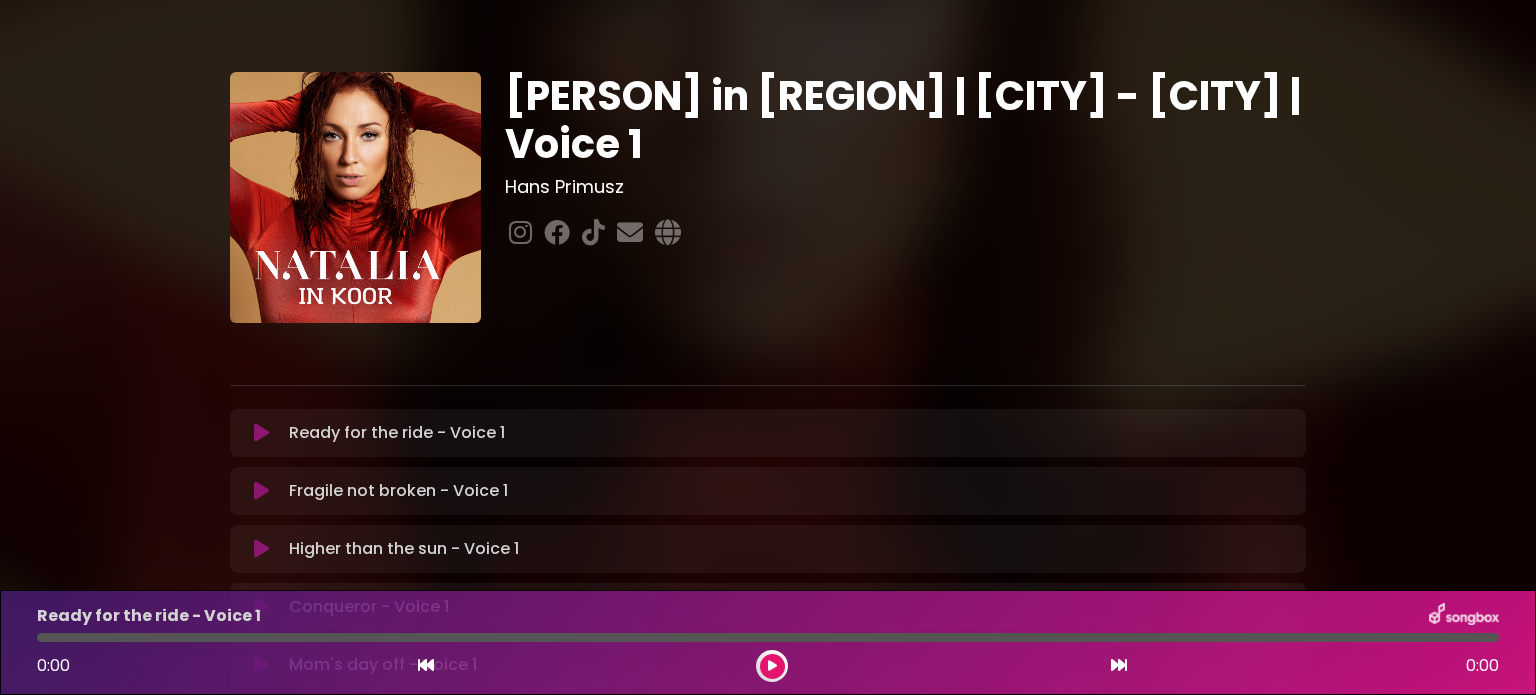 scroll, scrollTop: 0, scrollLeft: 0, axis: both 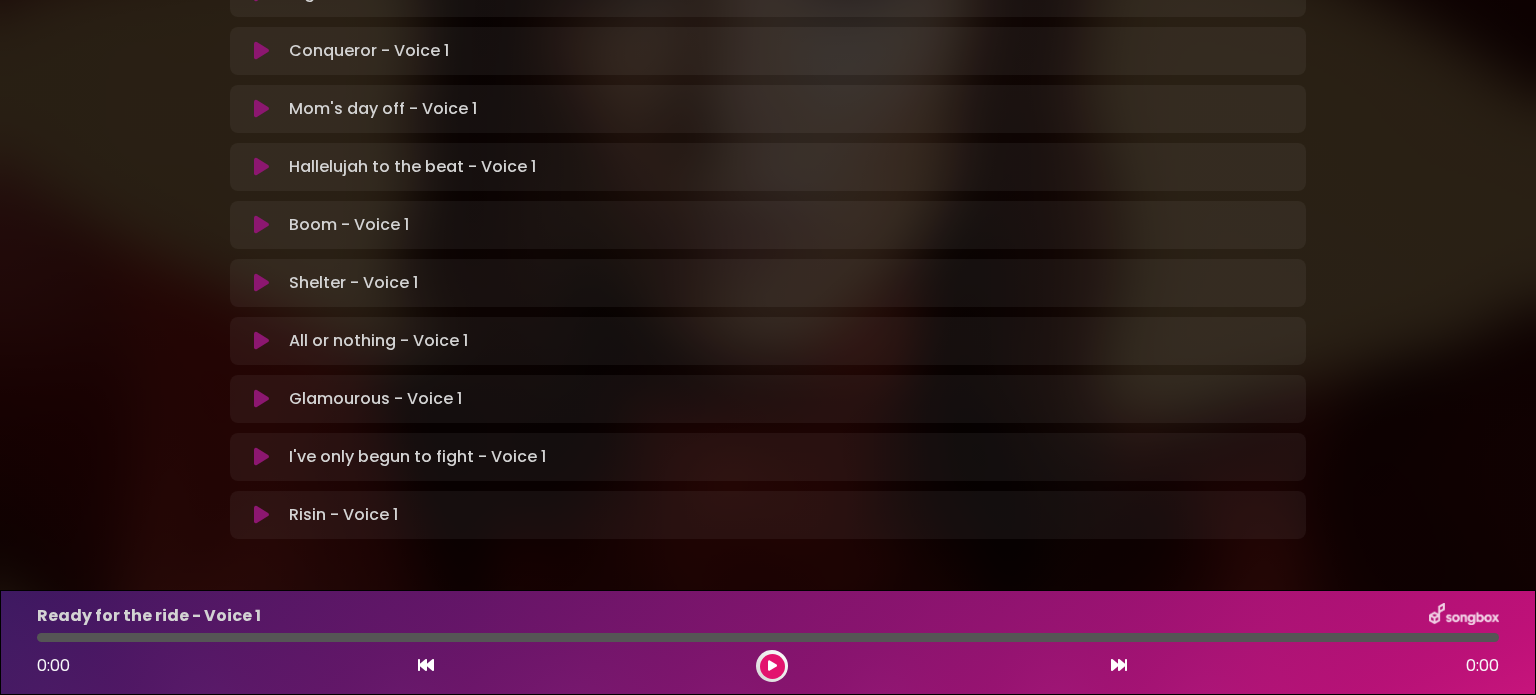 click at bounding box center [261, 457] 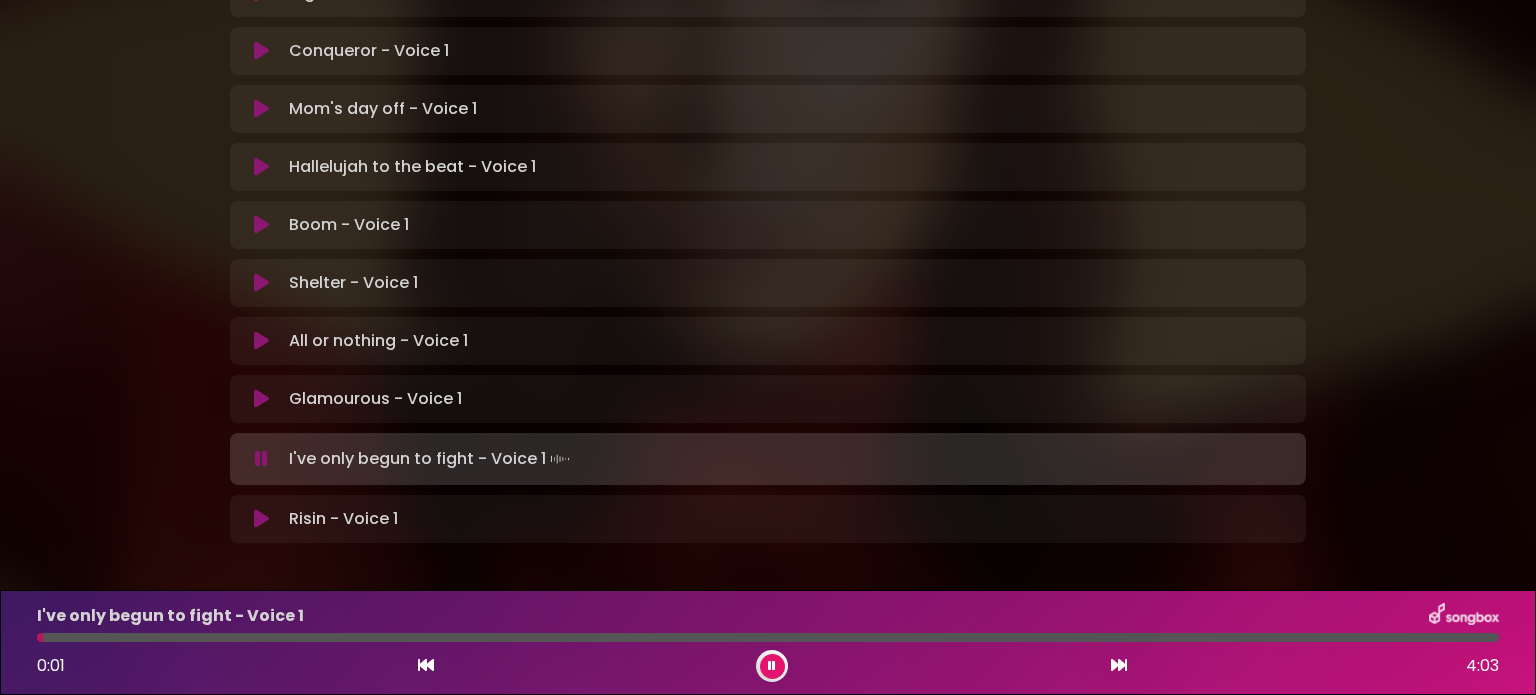 click at bounding box center [768, 637] 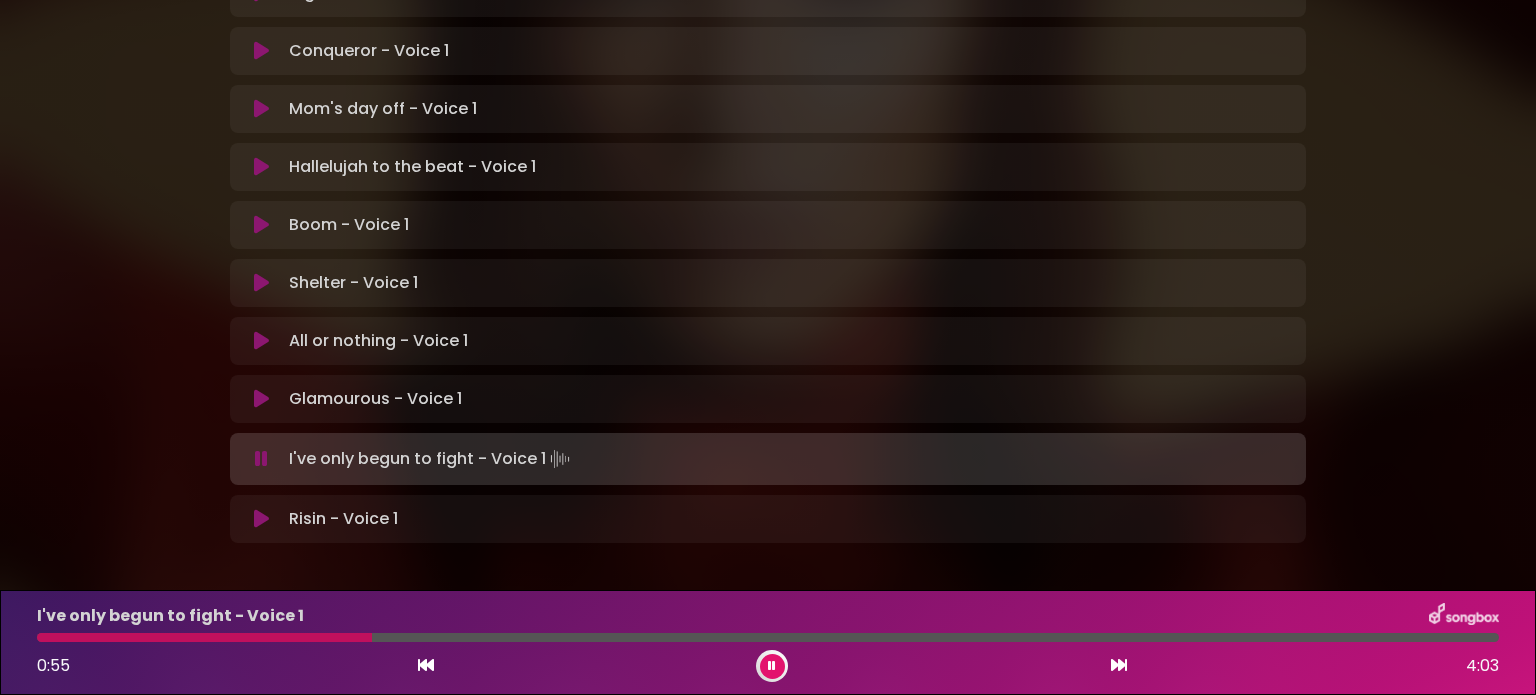 click on "I've only begun to fight  - Voice 1
0:55
4:03" at bounding box center [768, 642] 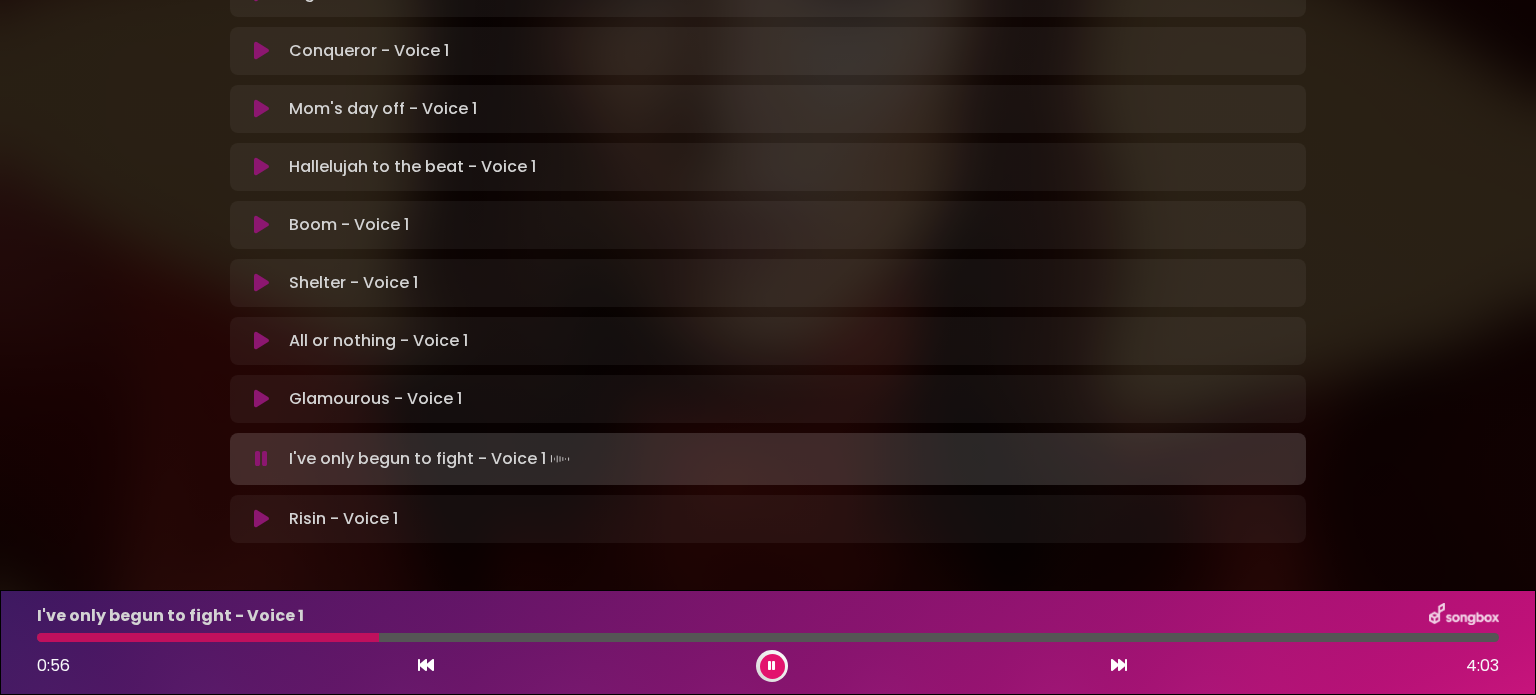 click at bounding box center (768, 637) 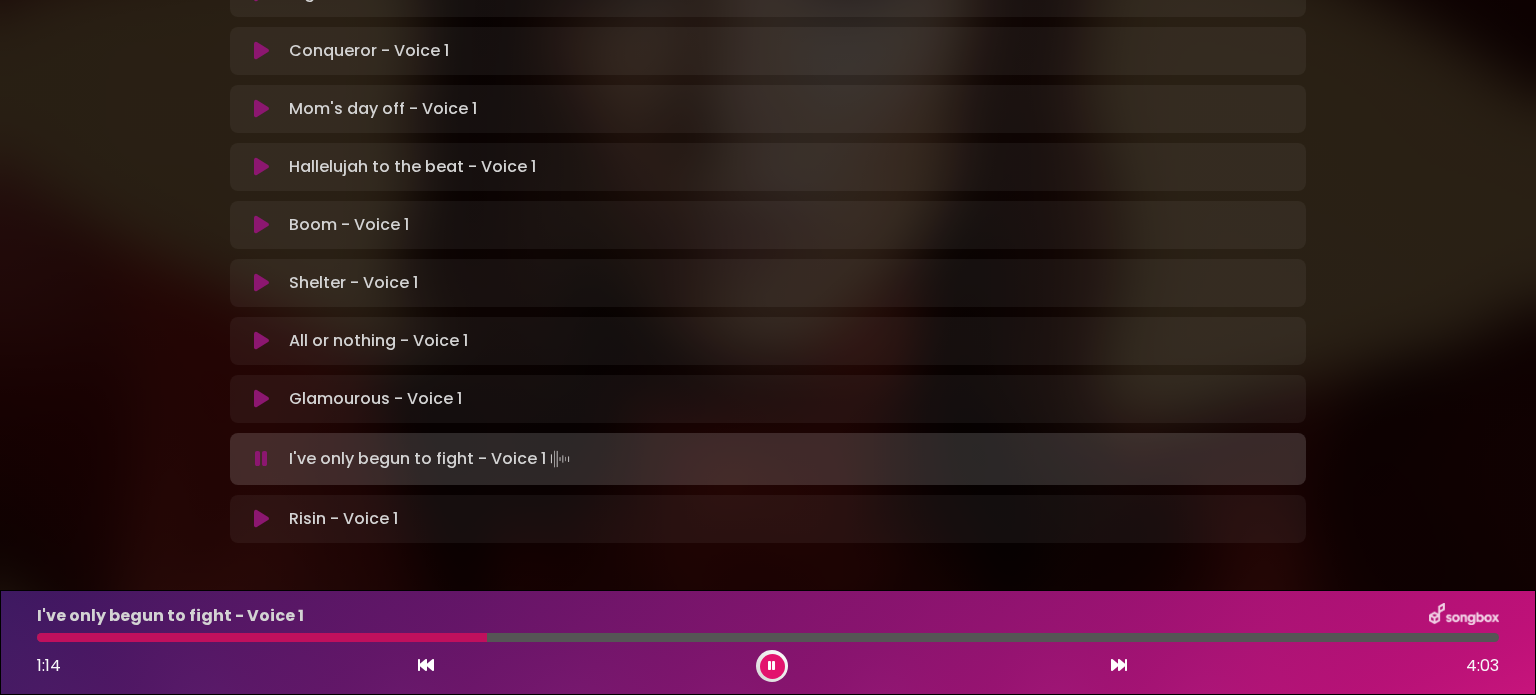 click at bounding box center [768, 637] 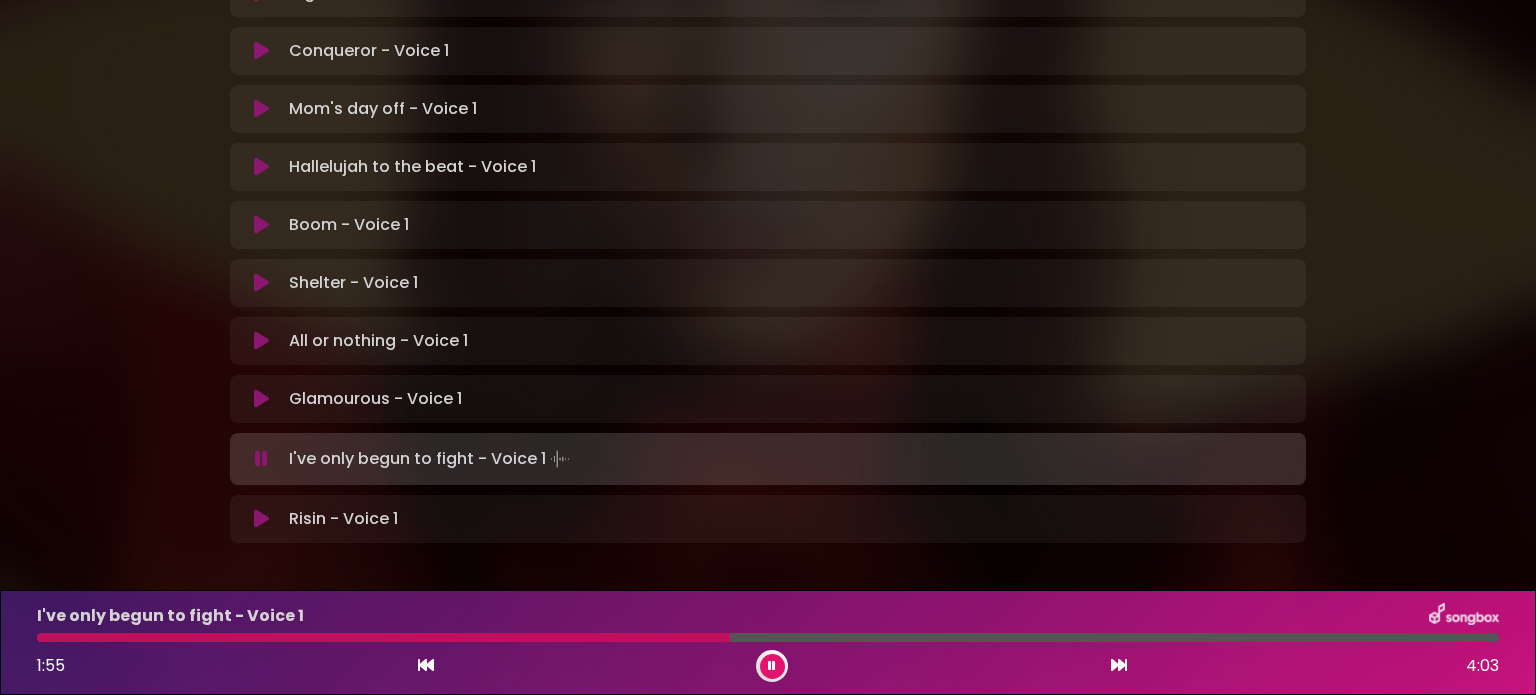 click at bounding box center [768, 637] 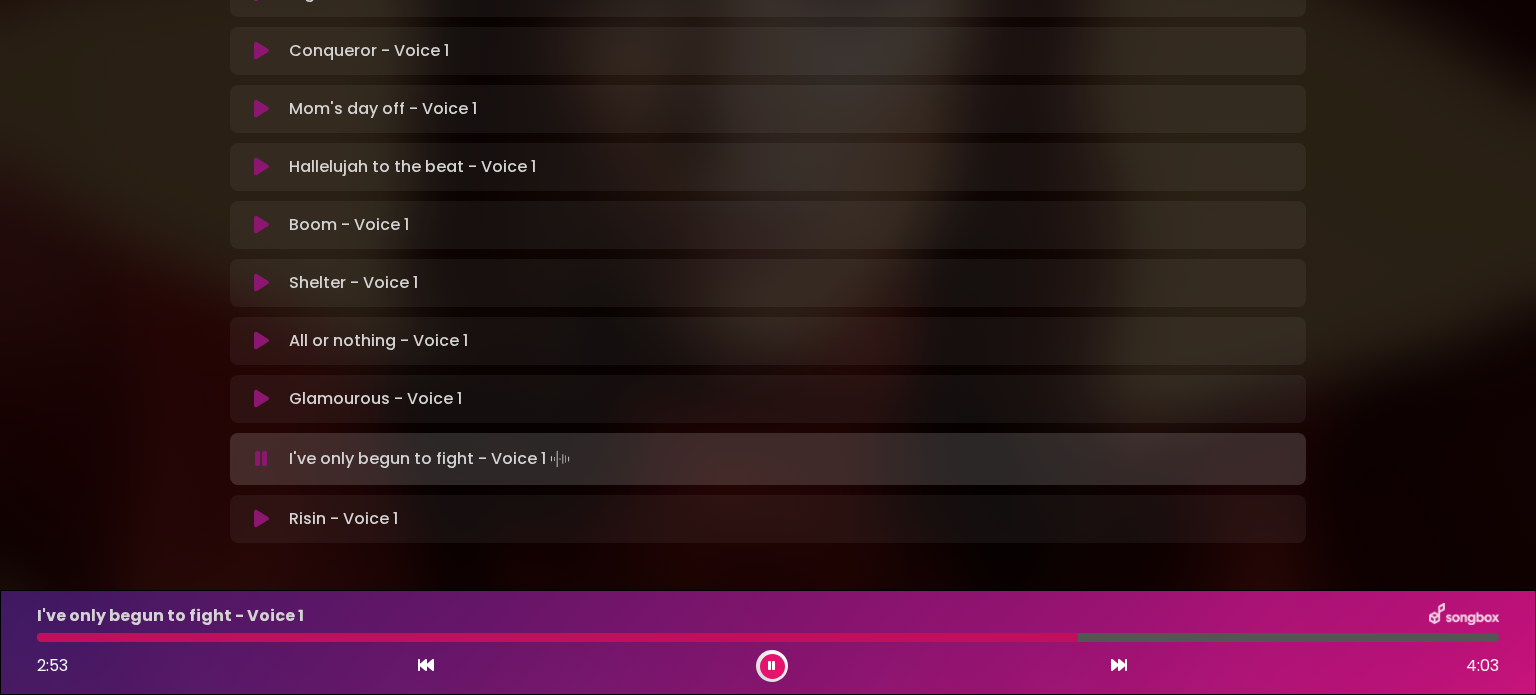 click on "I've only begun to fight  - Voice 1" at bounding box center (768, 616) 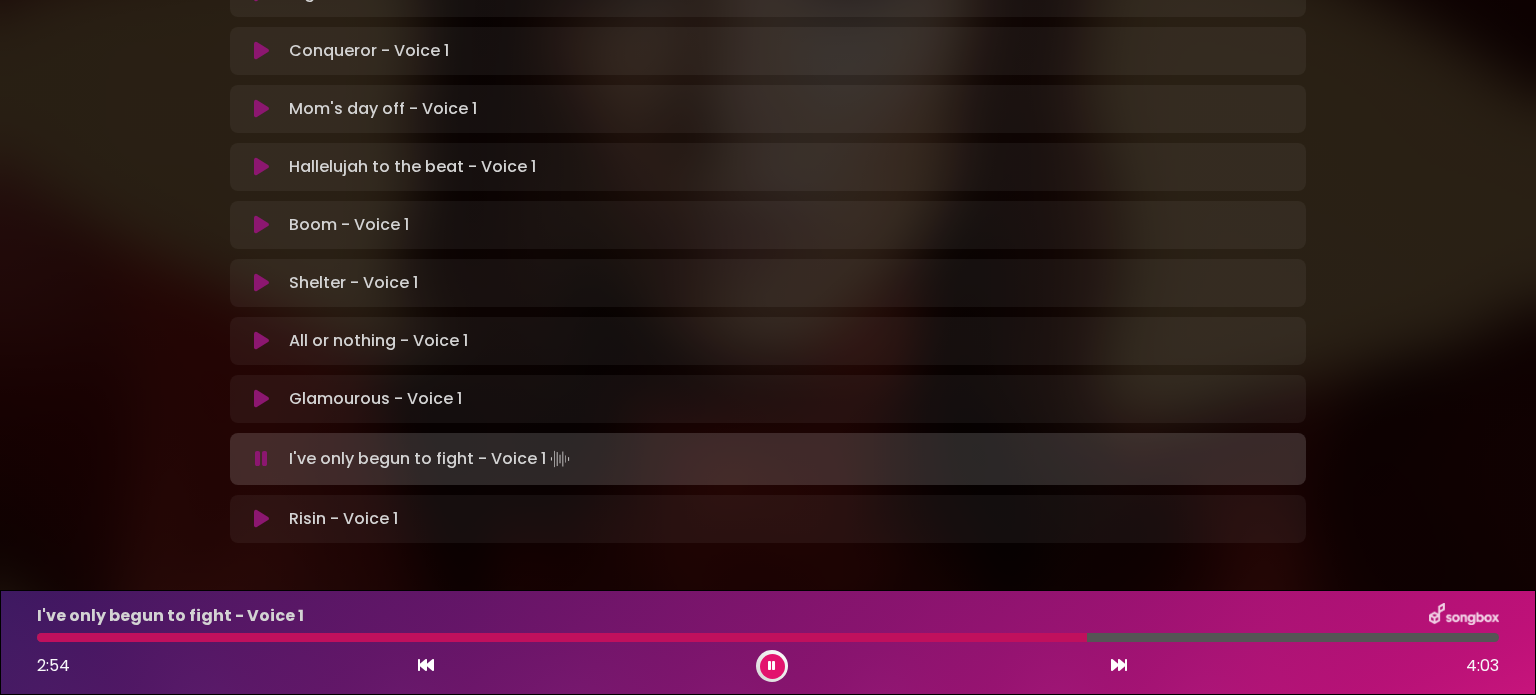 click on "I've only begun to fight  - Voice 1
2:54
4:03" at bounding box center [768, 642] 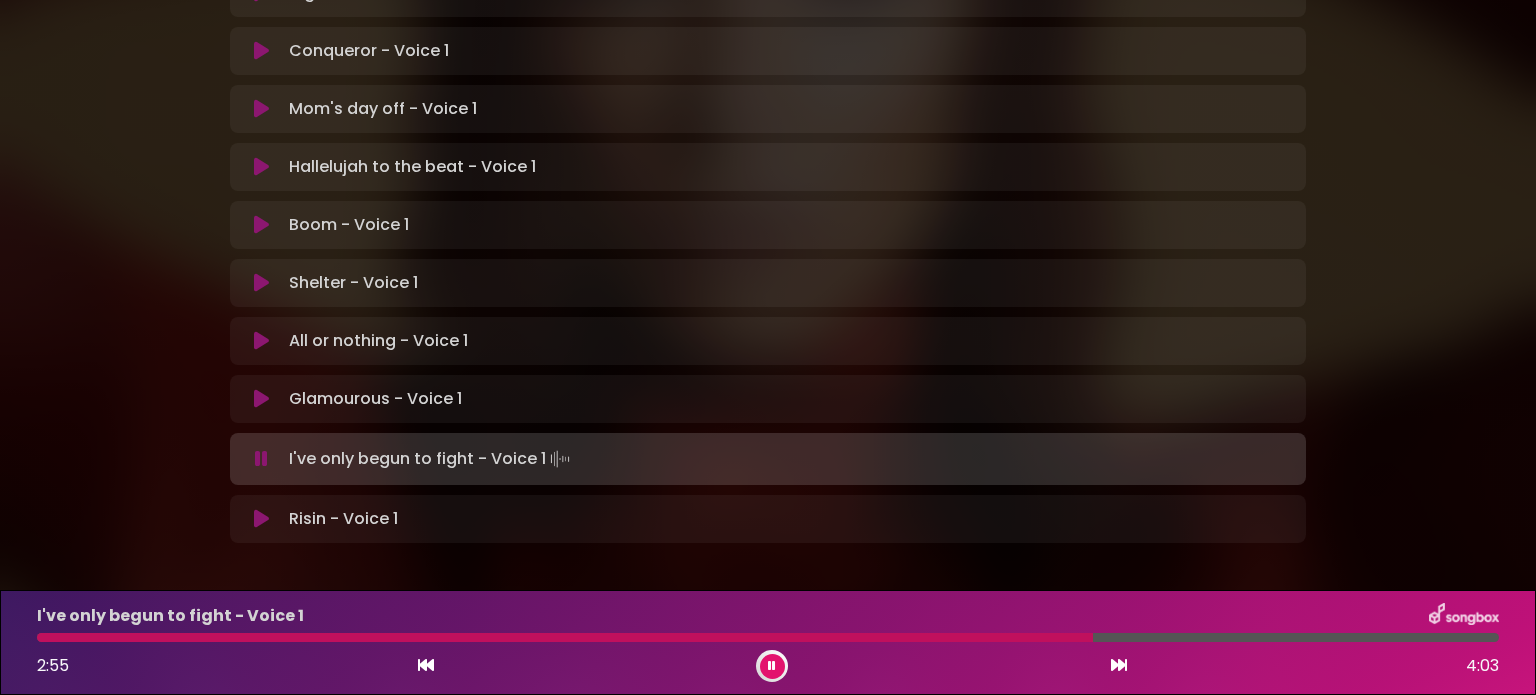 click on "I've only begun to fight  - Voice 1
2:55
4:03" at bounding box center (768, 642) 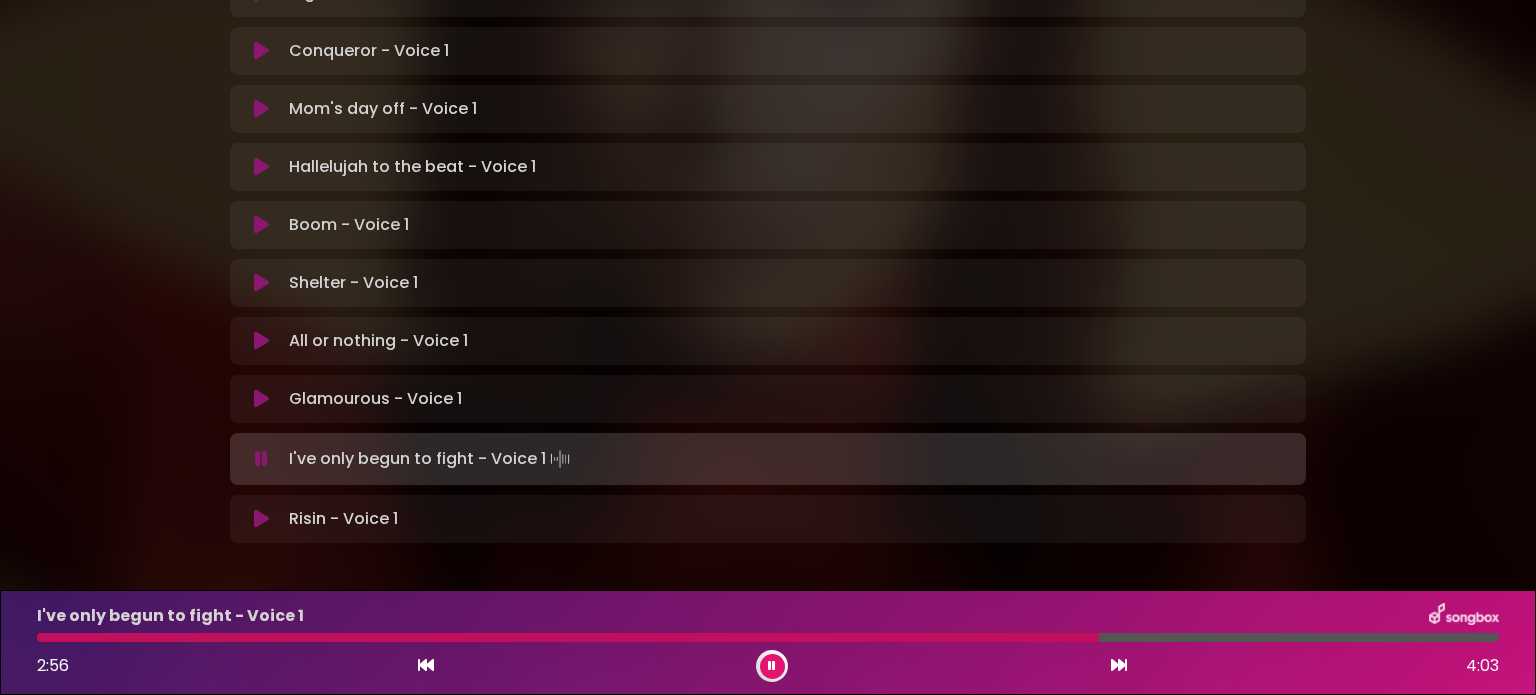 click at bounding box center (768, 637) 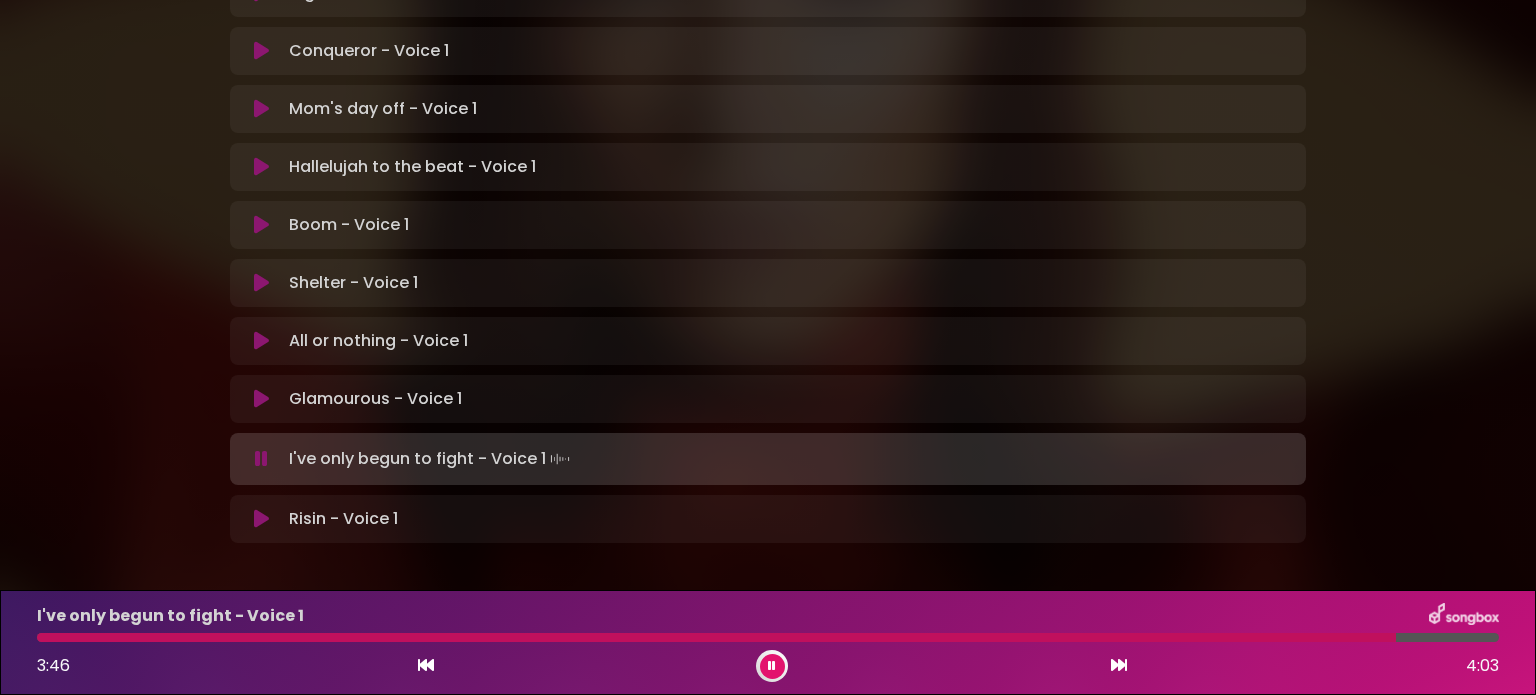 click at bounding box center [772, 666] 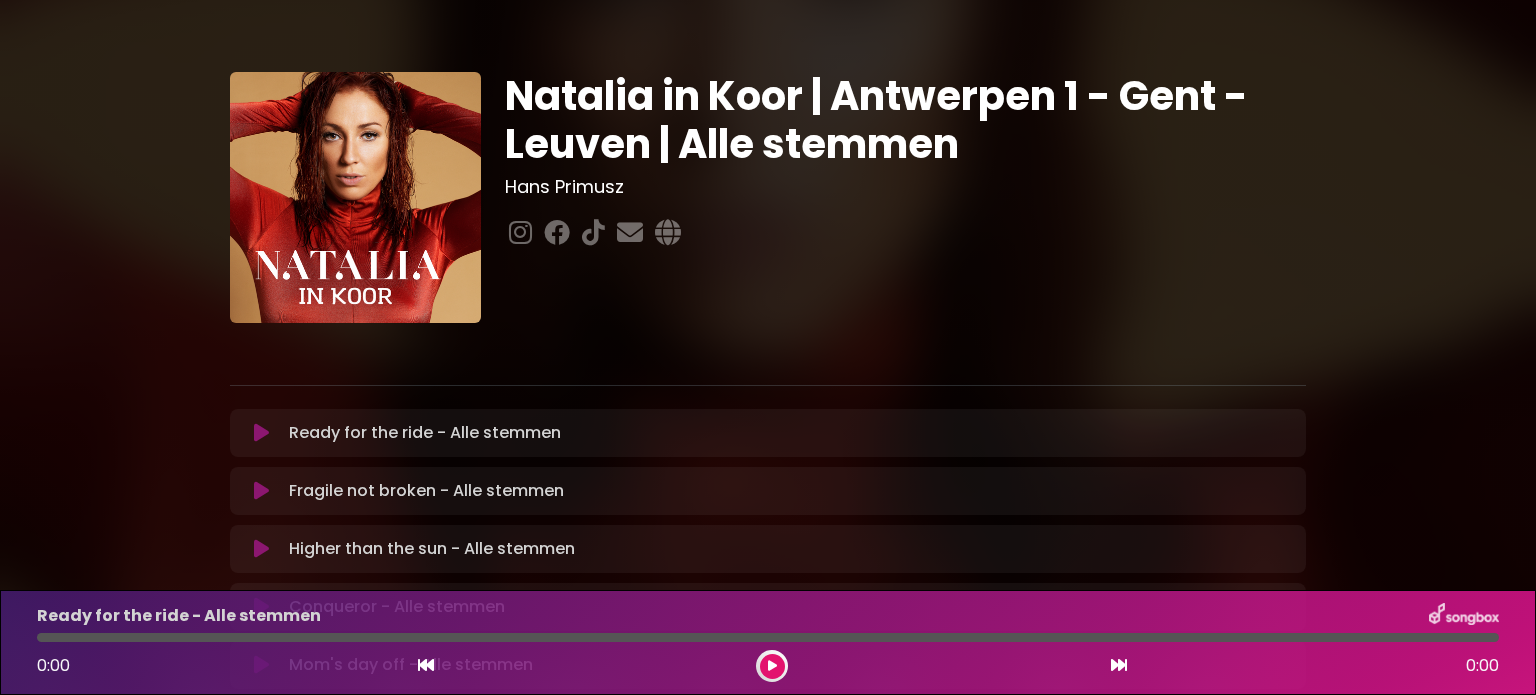 scroll, scrollTop: 0, scrollLeft: 0, axis: both 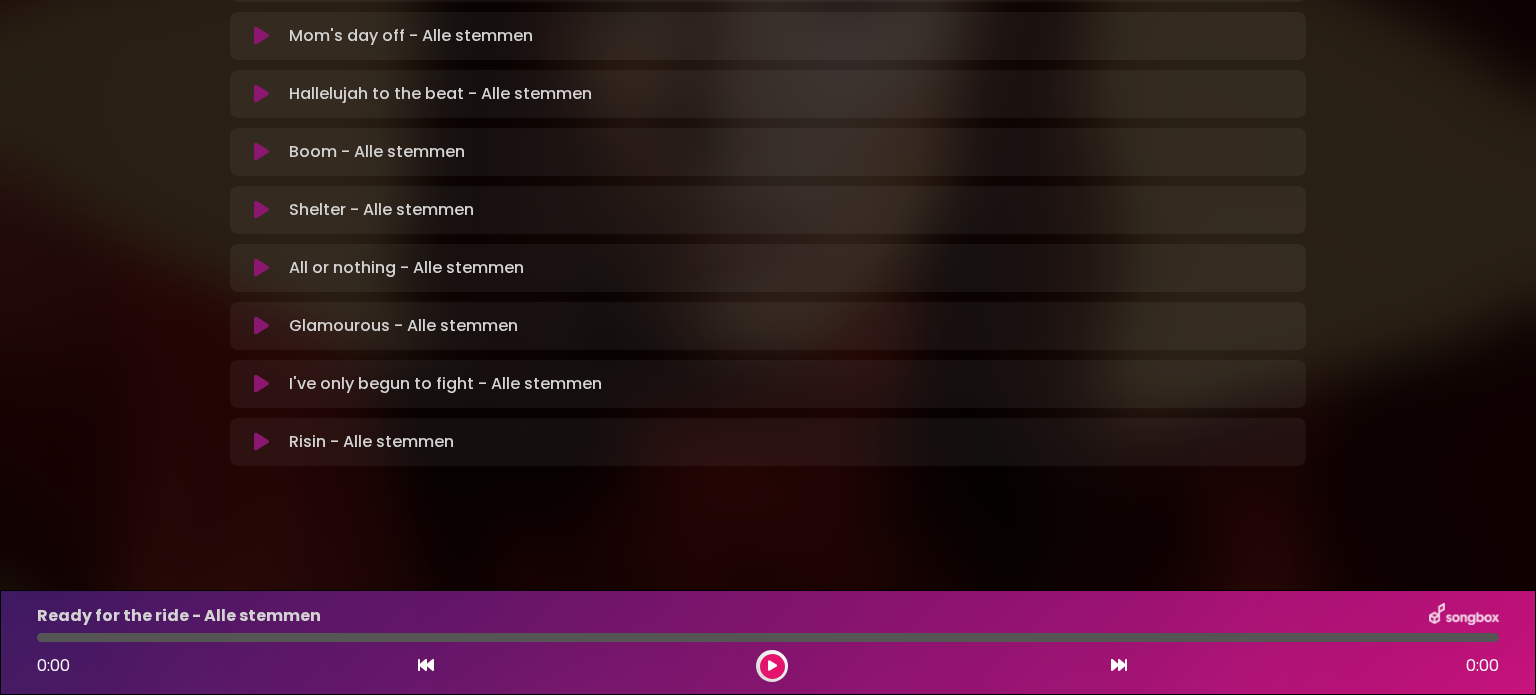 click at bounding box center (261, 384) 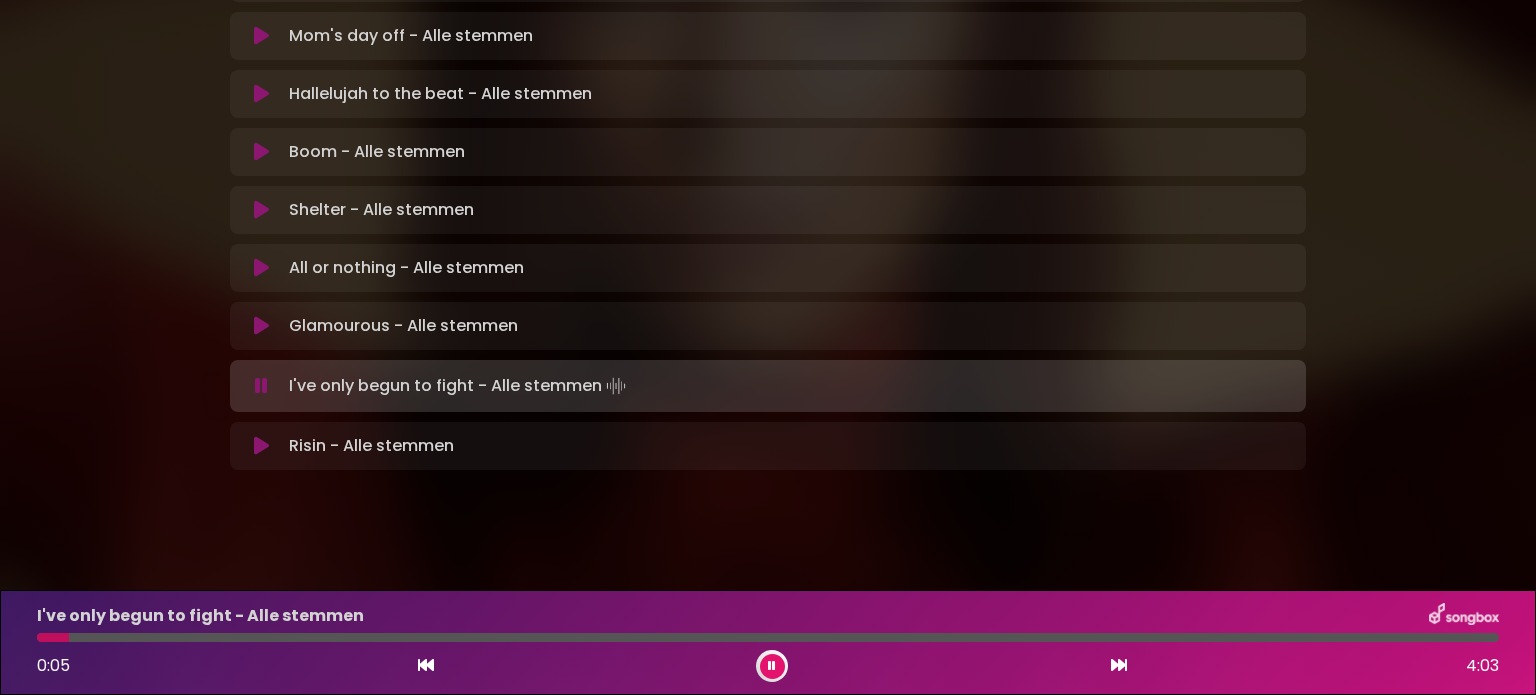 click at bounding box center [768, 637] 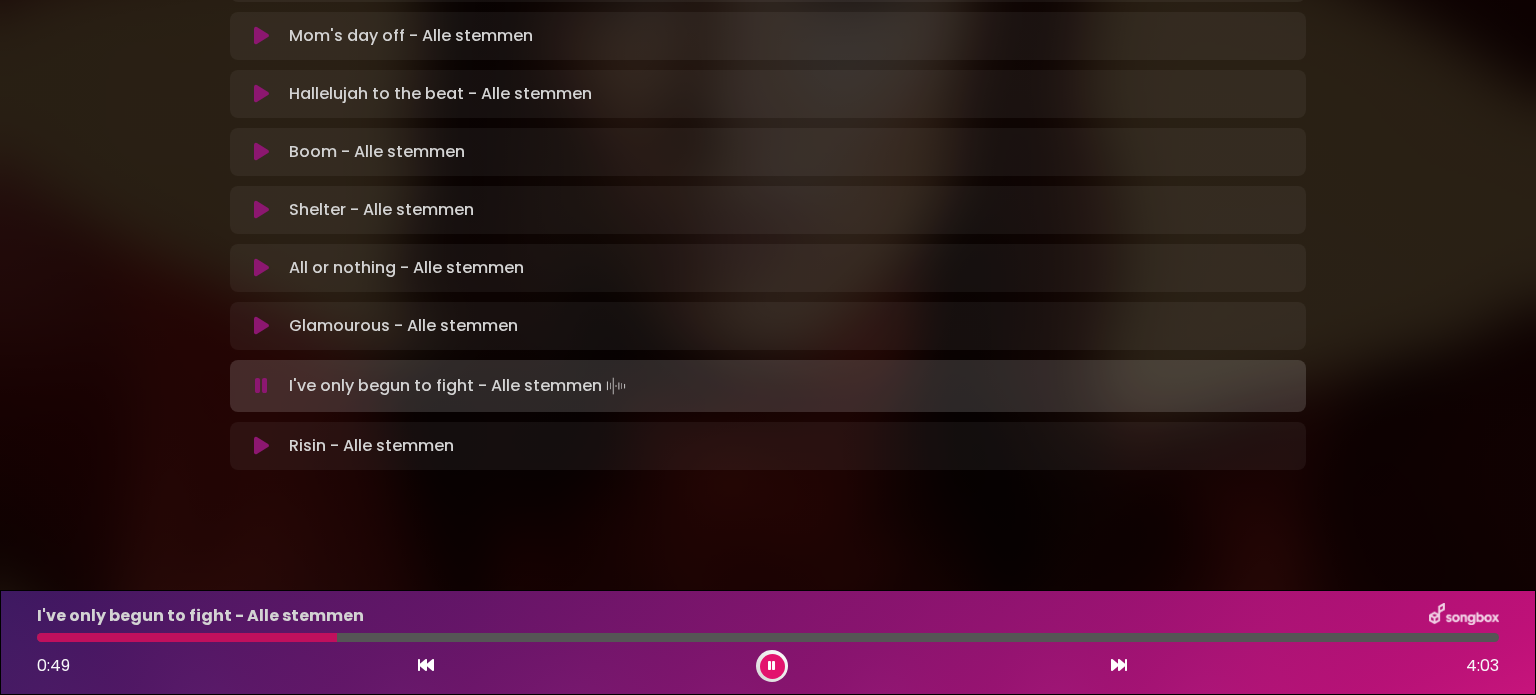 click at bounding box center (768, 637) 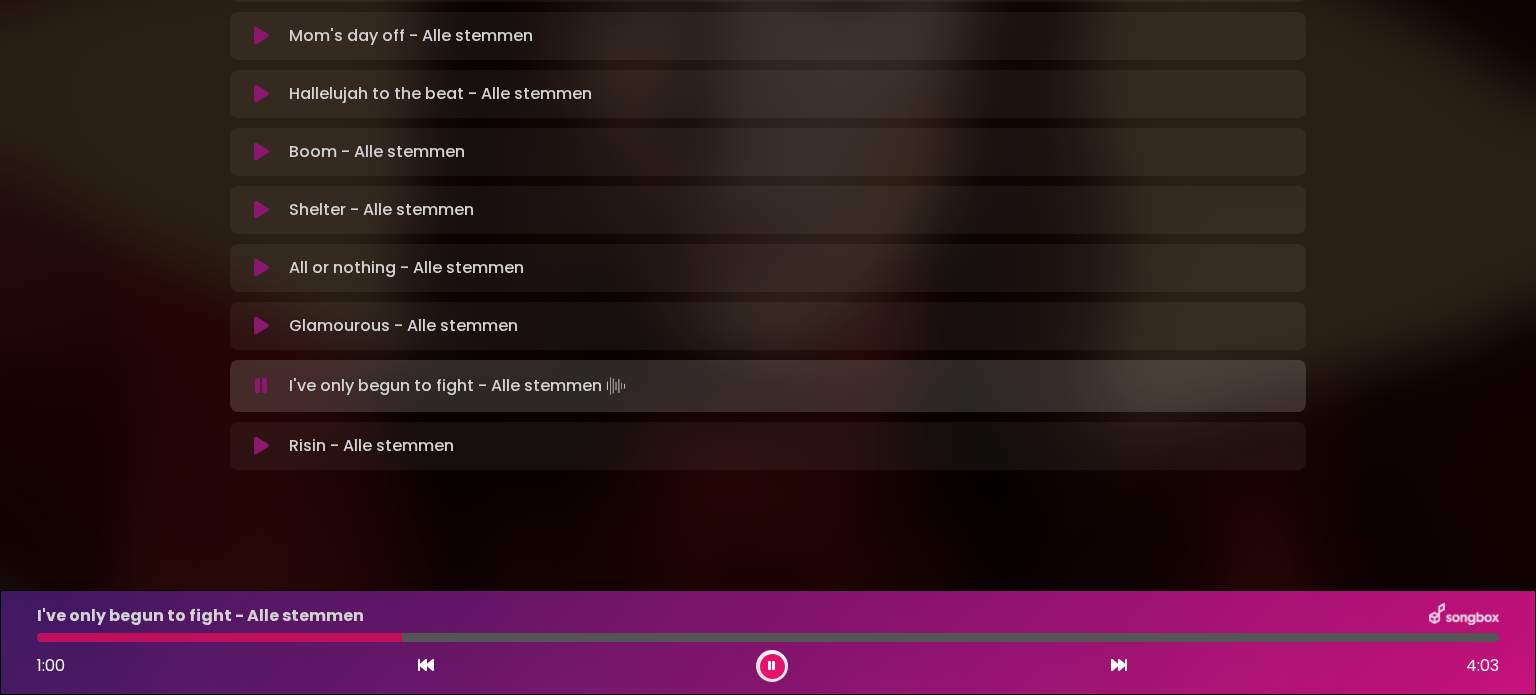 click at bounding box center [768, 637] 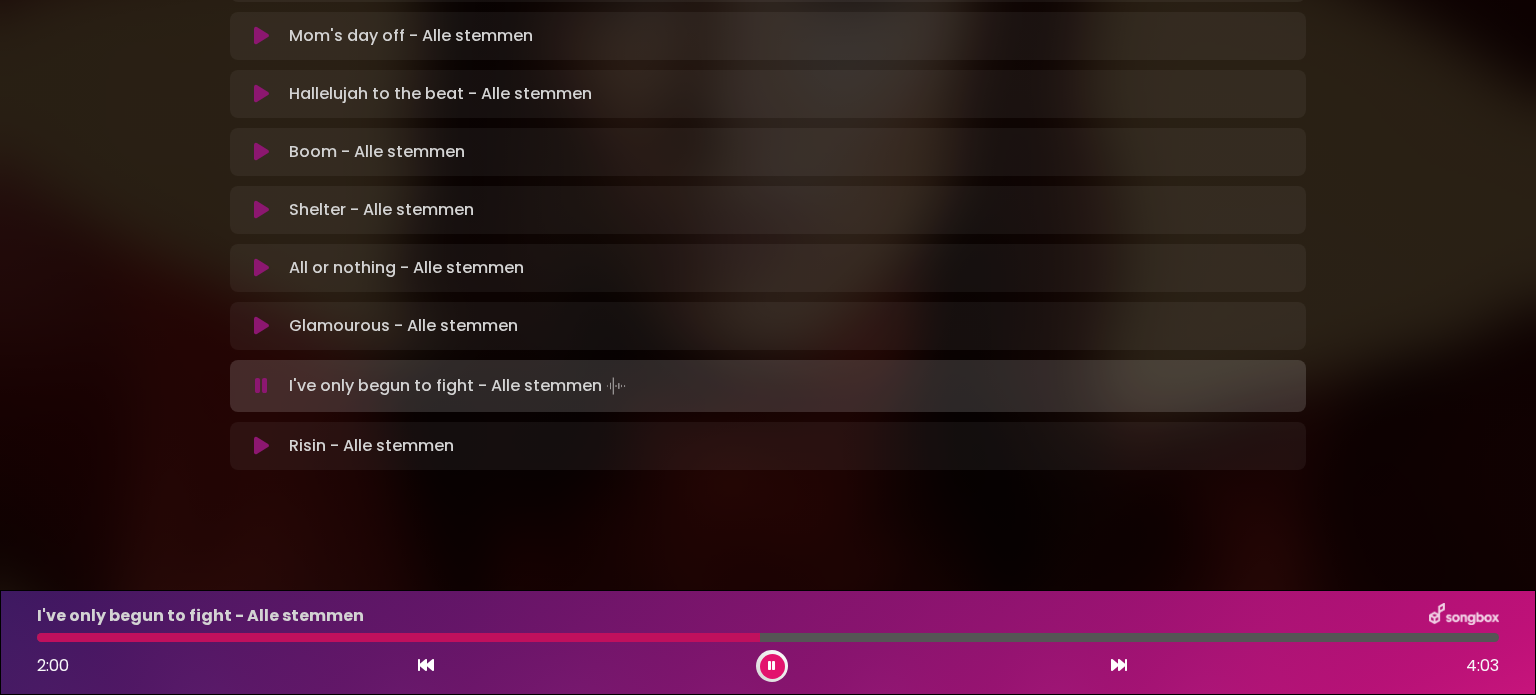 click at bounding box center (768, 637) 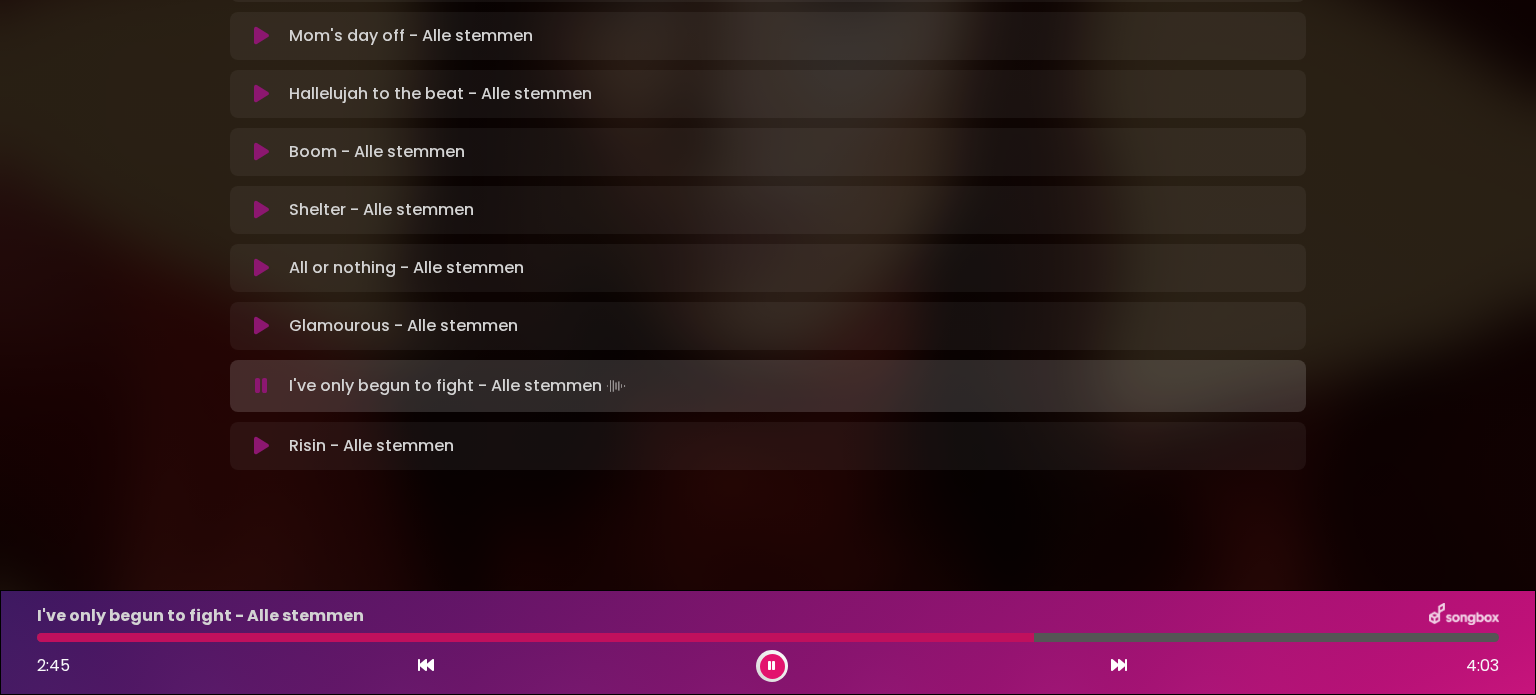 click at bounding box center (768, 637) 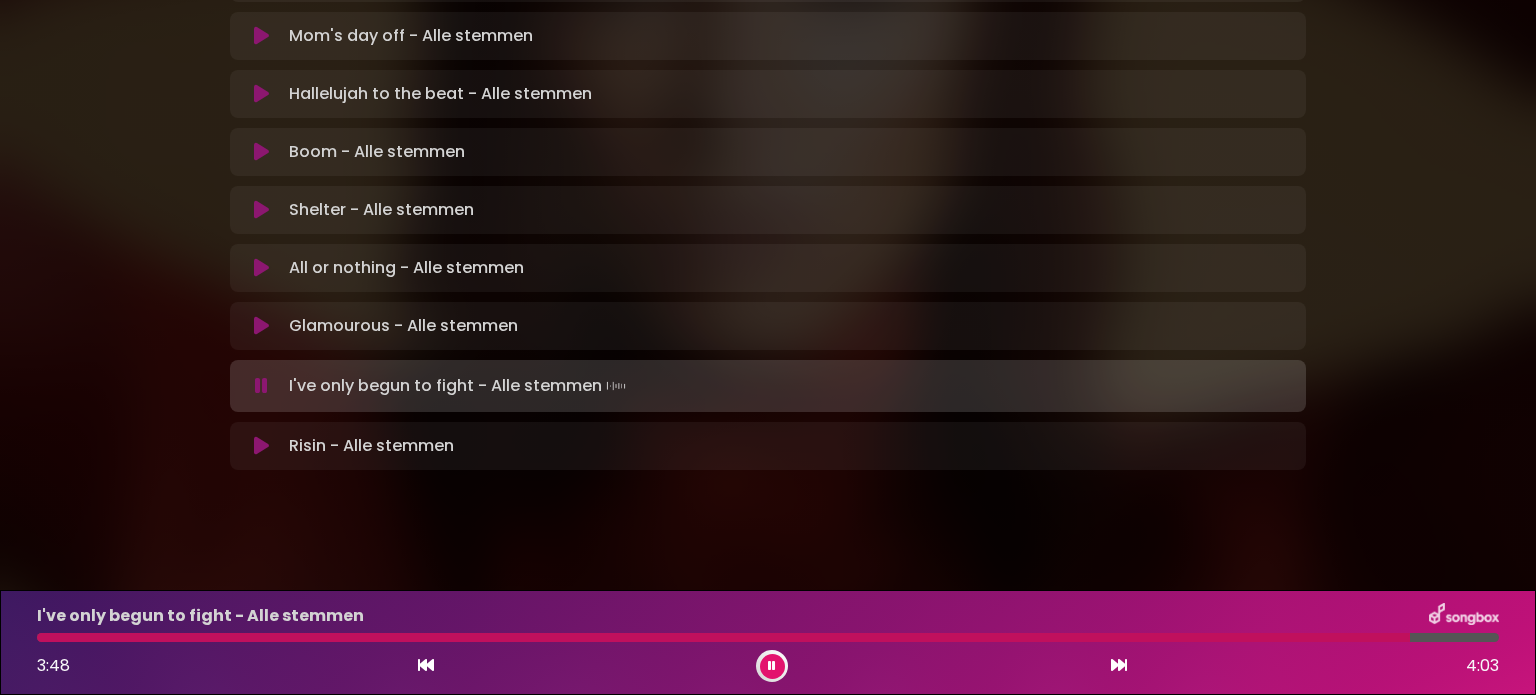click at bounding box center (772, 666) 